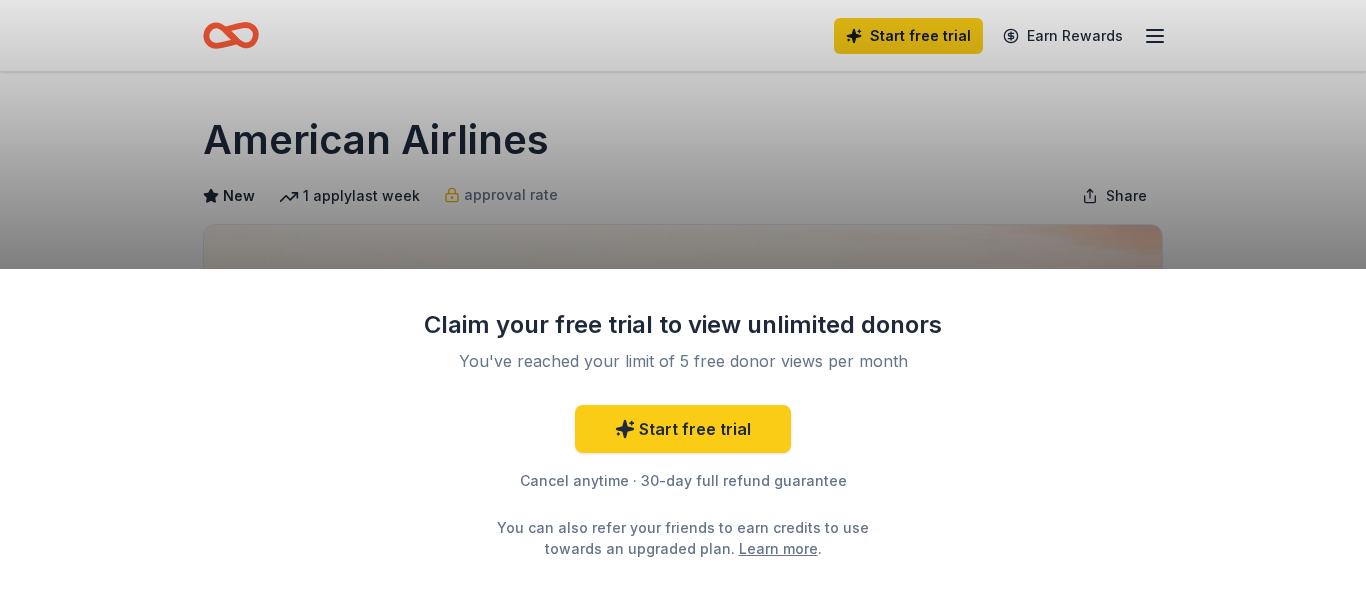 scroll, scrollTop: 0, scrollLeft: 0, axis: both 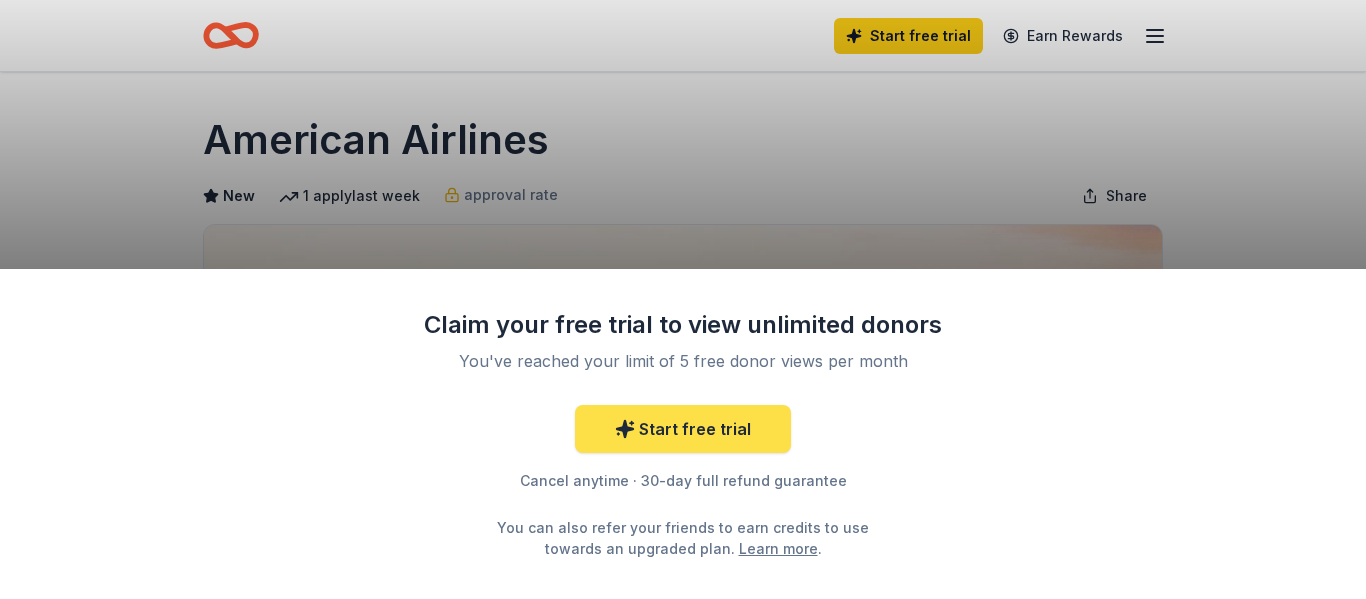 click on "Start free  trial" at bounding box center (683, 429) 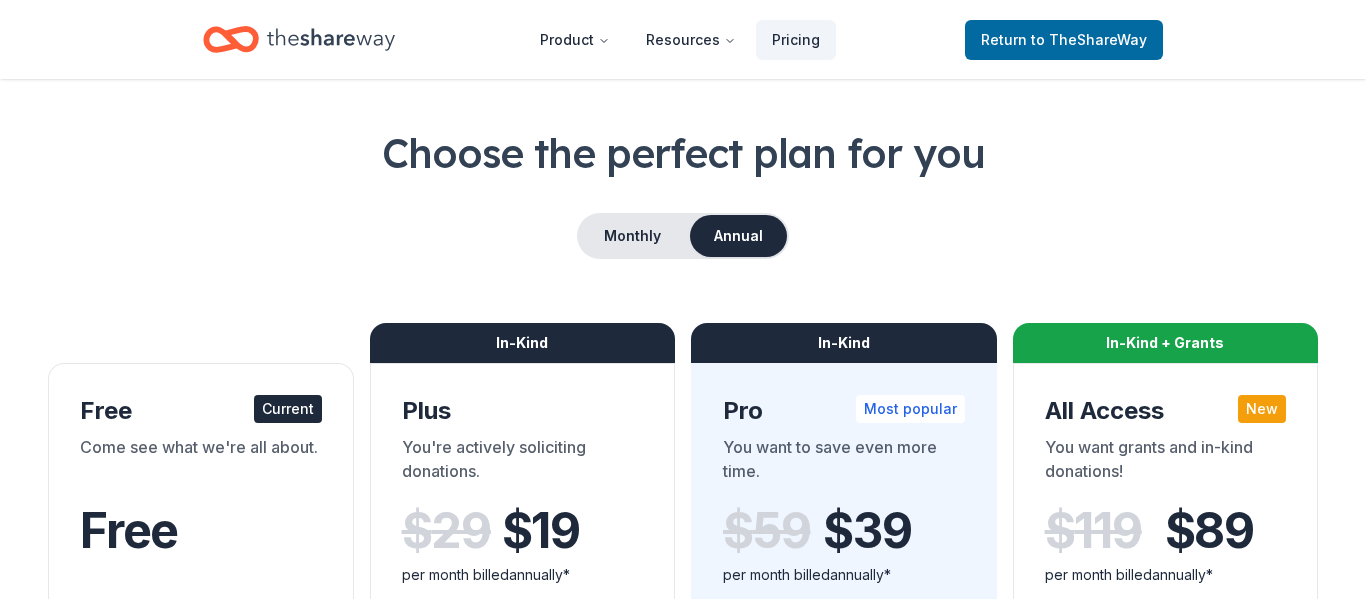scroll, scrollTop: 0, scrollLeft: 0, axis: both 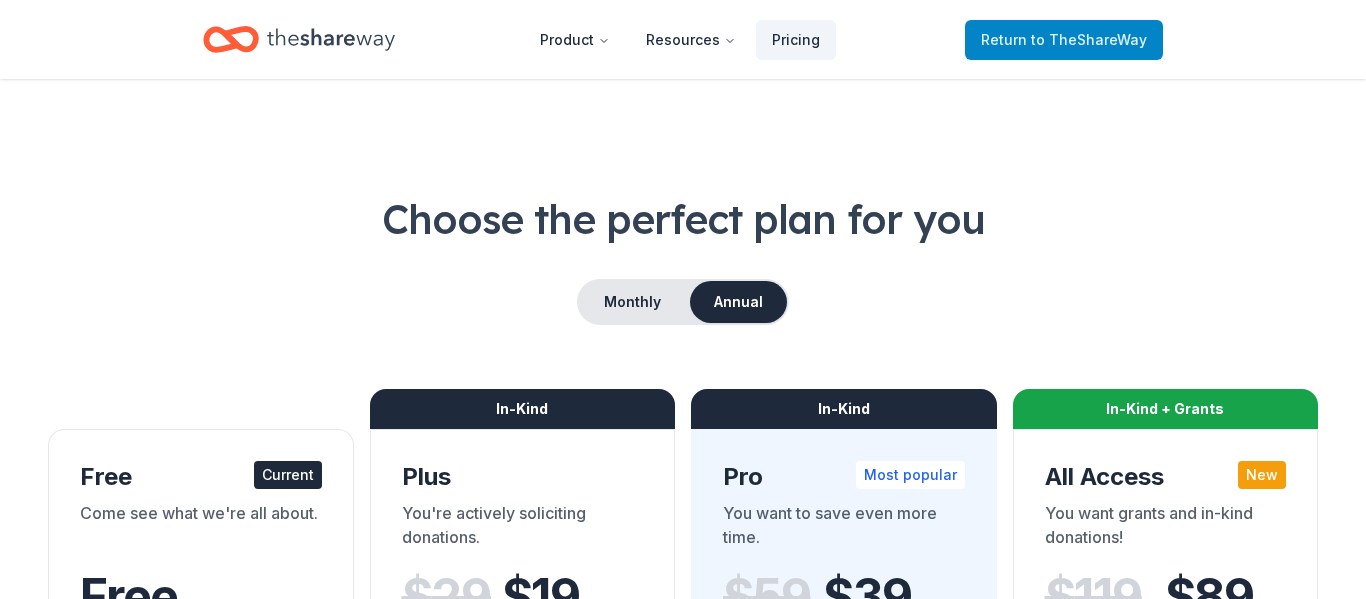 click on "Return to TheShareWay" at bounding box center [1064, 40] 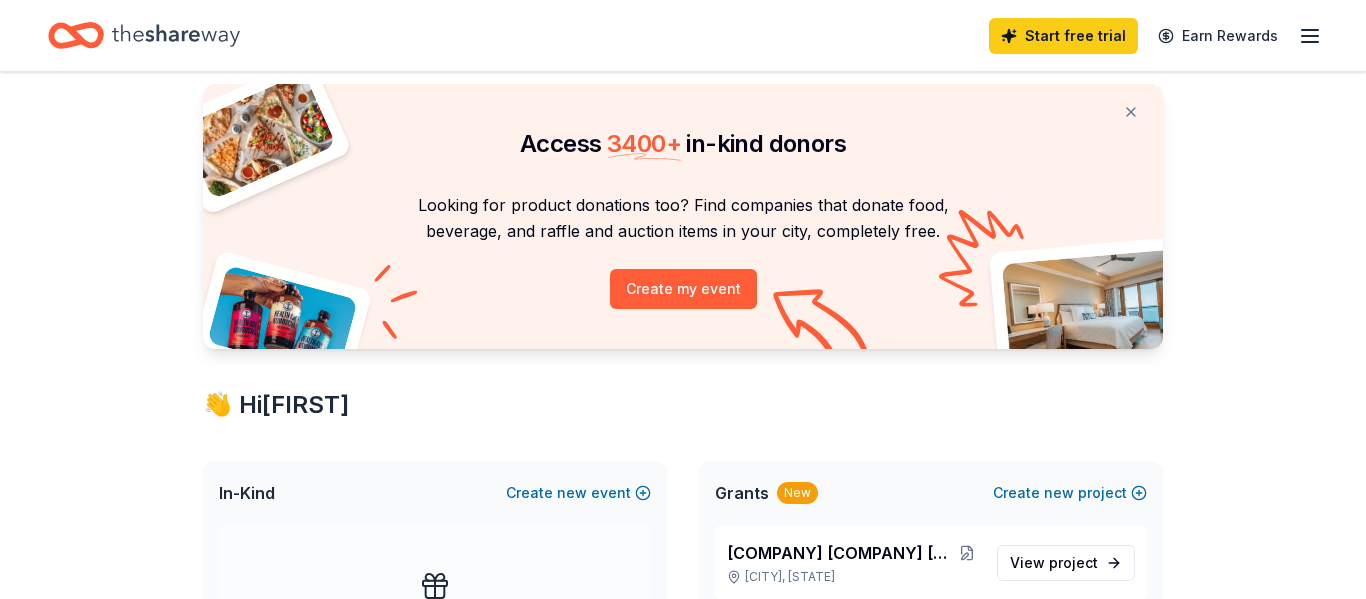 scroll, scrollTop: 0, scrollLeft: 0, axis: both 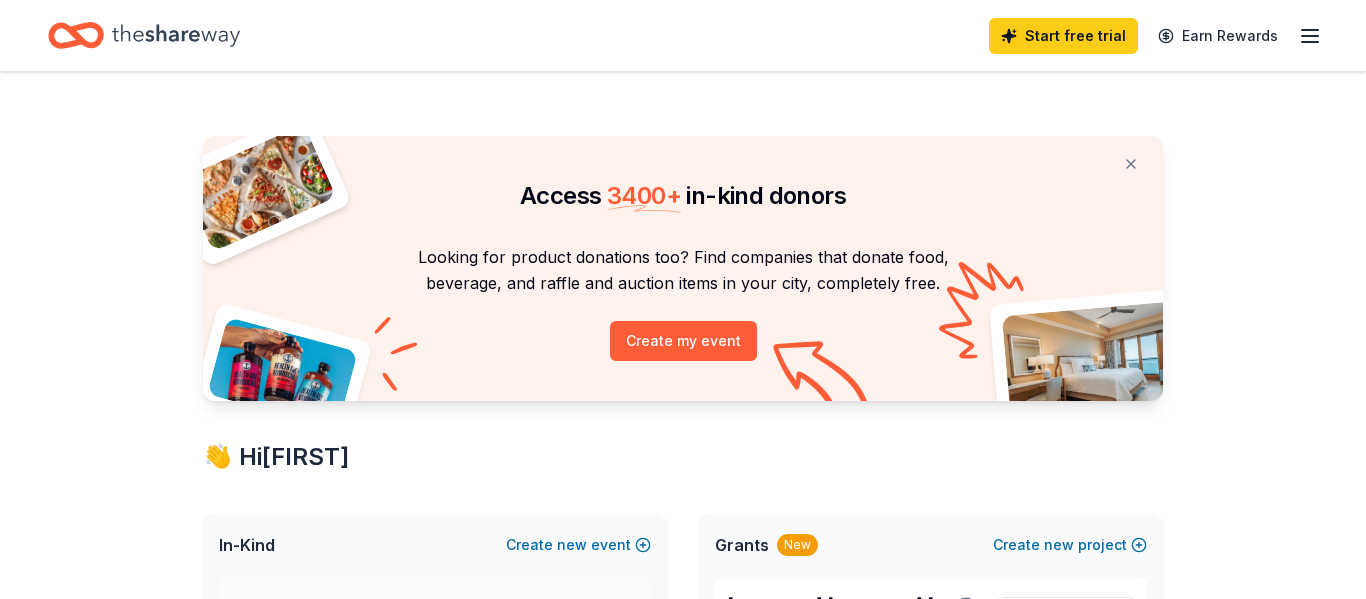 click 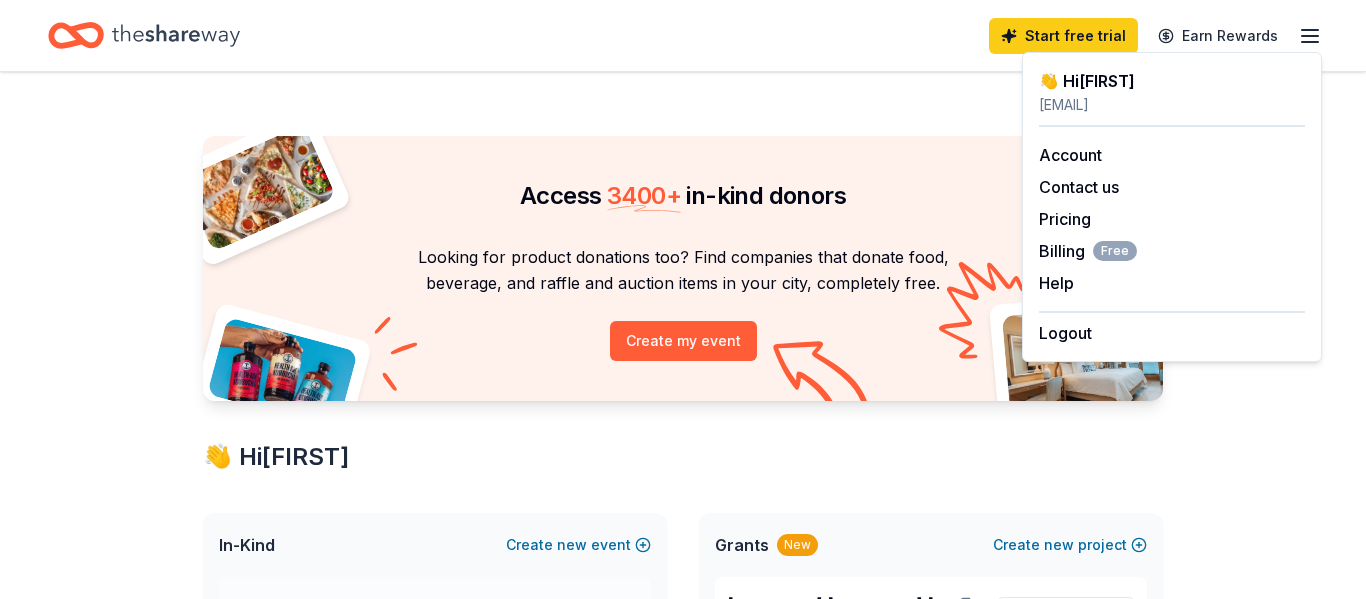 click on "Access   3400 +   in-kind donors" at bounding box center (683, 178) 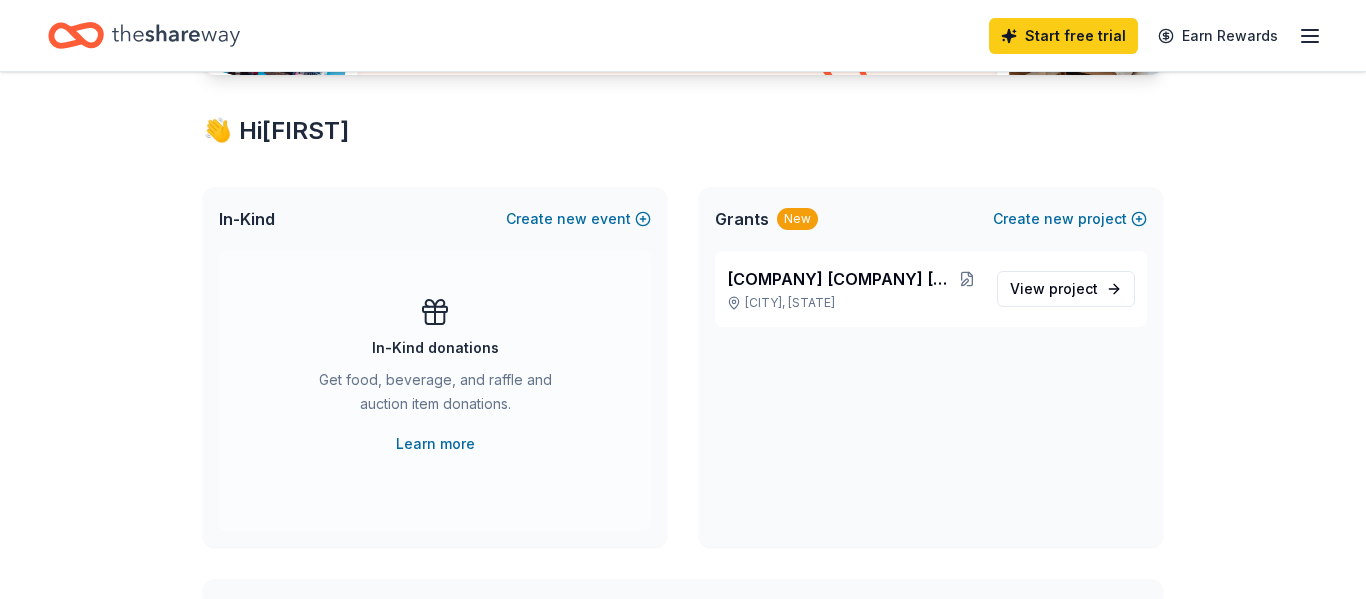 scroll, scrollTop: 330, scrollLeft: 0, axis: vertical 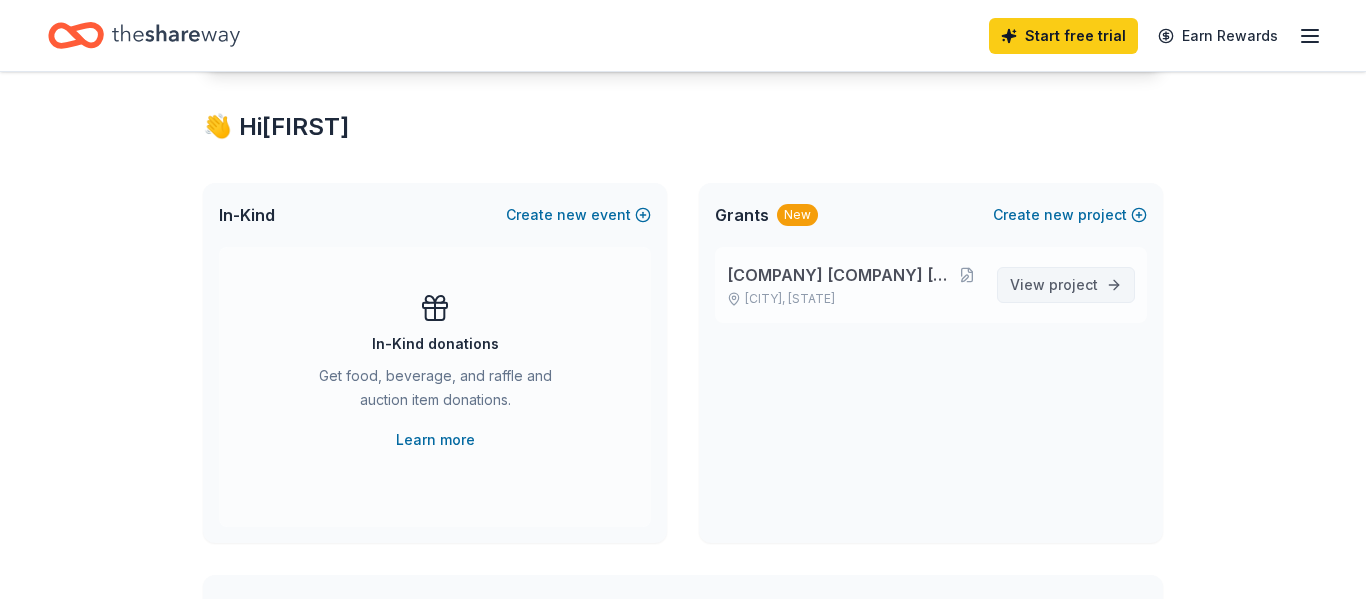 click on "View   project" at bounding box center [1054, 285] 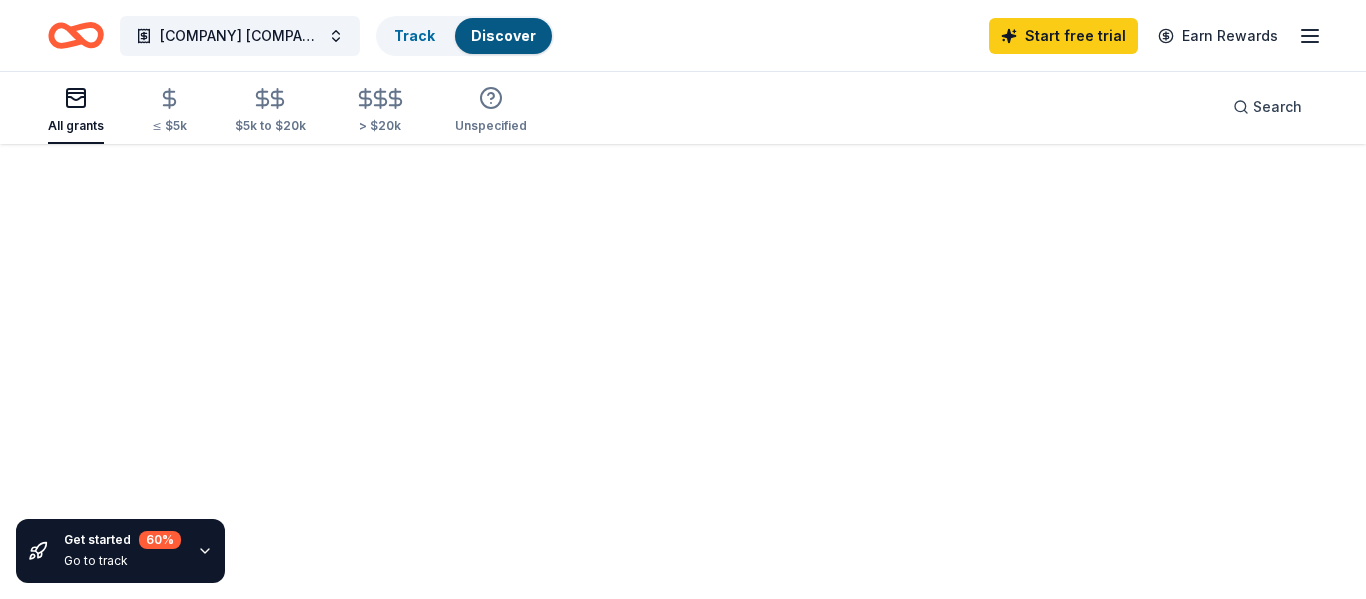 scroll, scrollTop: 0, scrollLeft: 0, axis: both 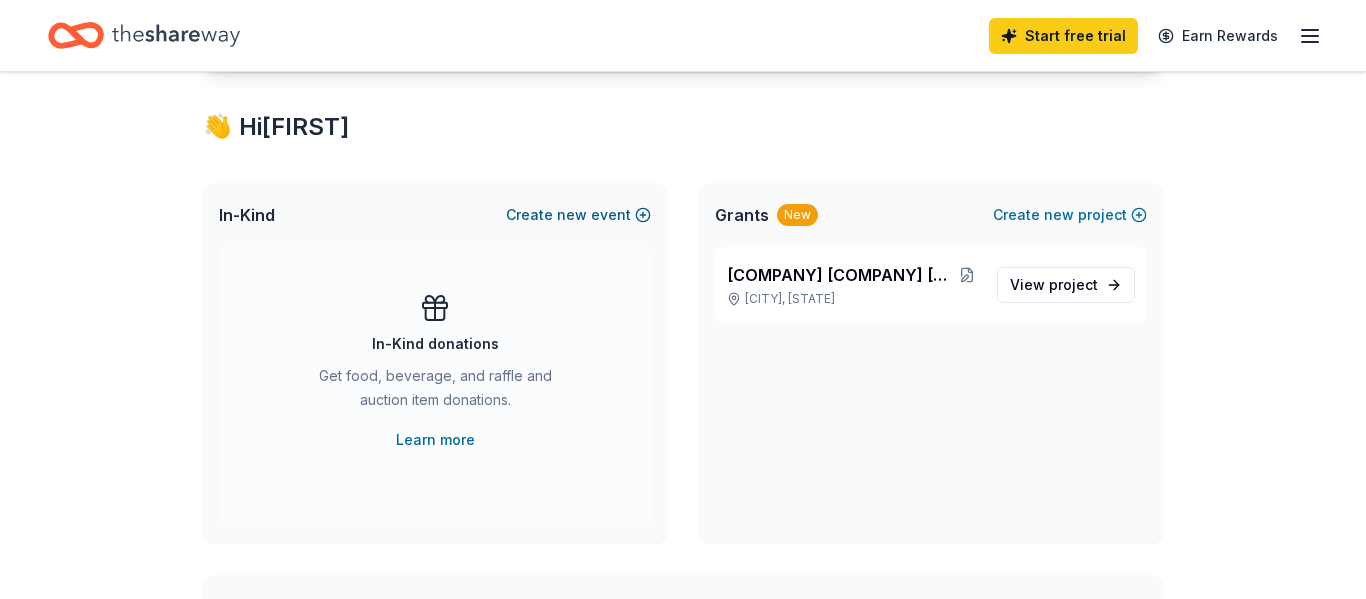 click on "Create  new  event" at bounding box center (578, 215) 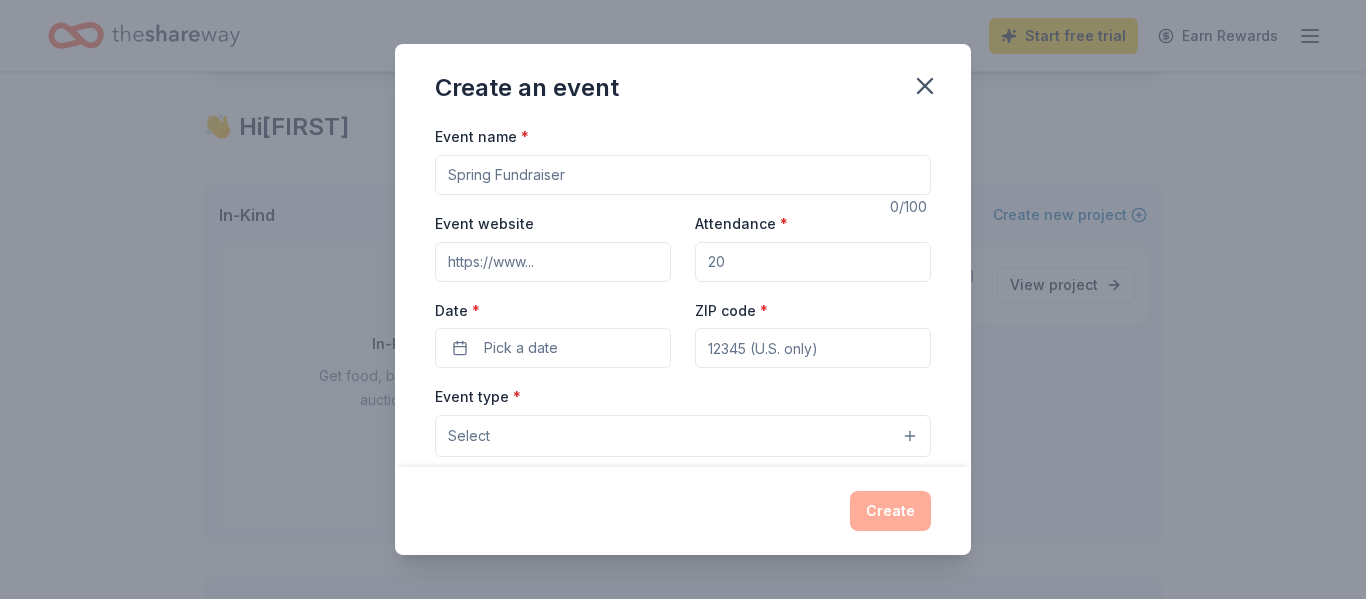 click on "Event name *" at bounding box center (683, 175) 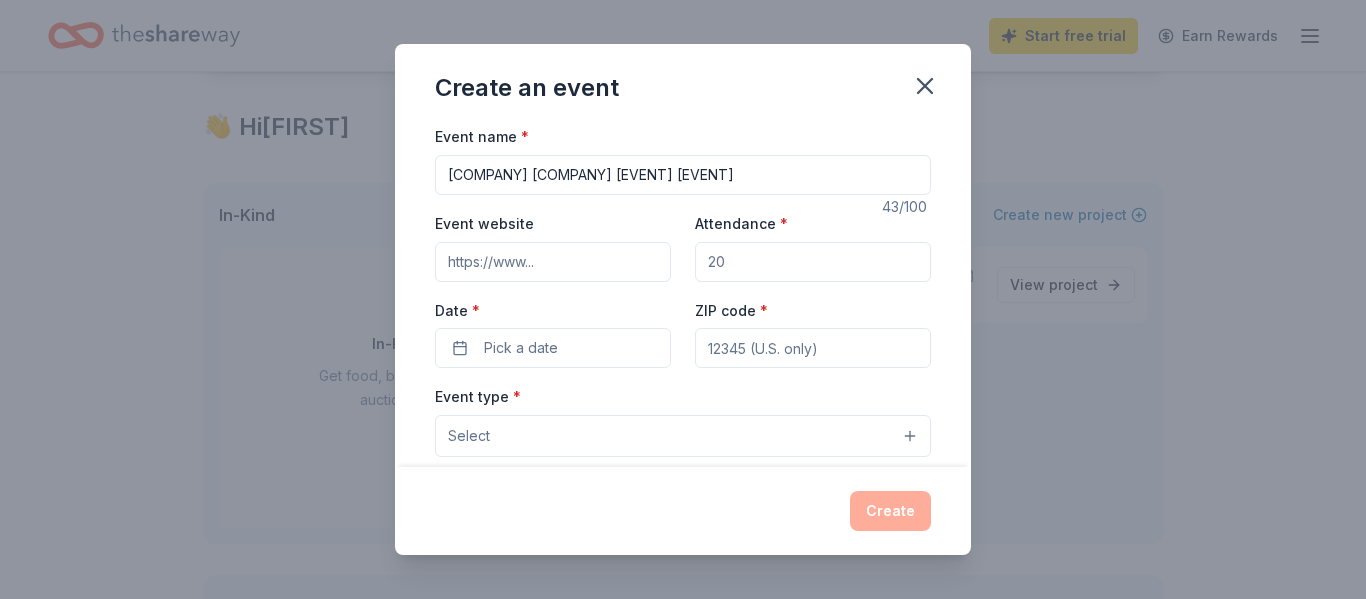 type on "Oceanside Theatre Company Garden Party Gala" 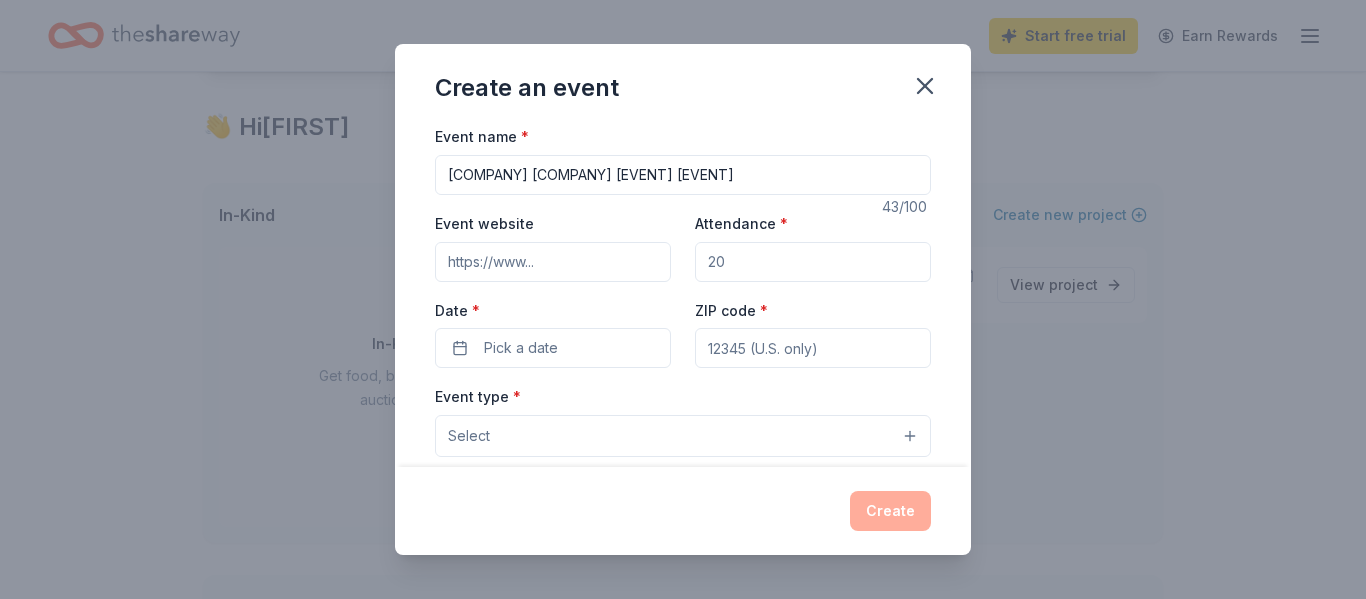 paste on "https://oceansidetheatre.org/garden-party-gala/" 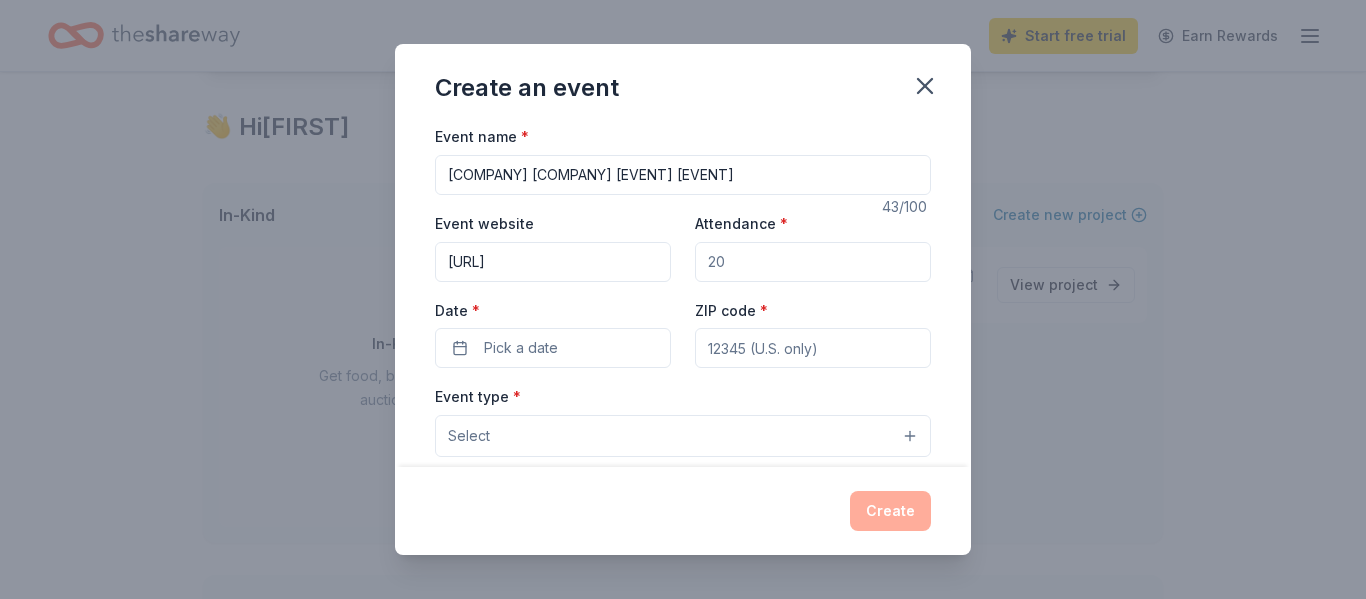 scroll, scrollTop: 0, scrollLeft: 110, axis: horizontal 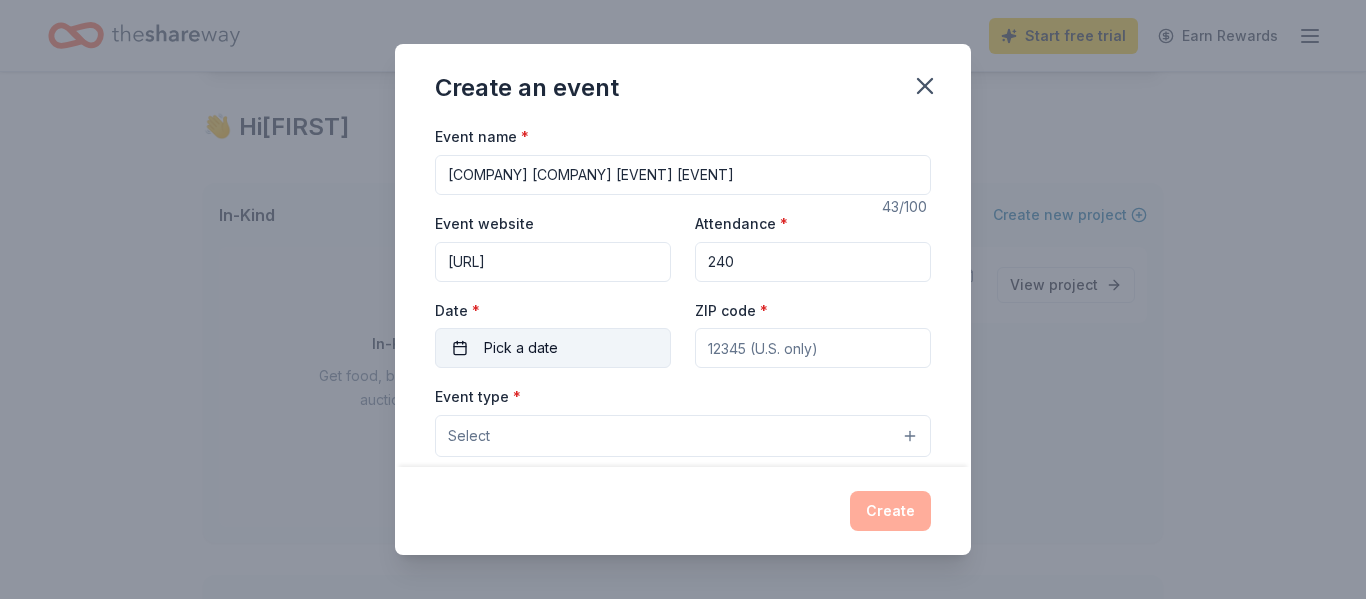 type on "240" 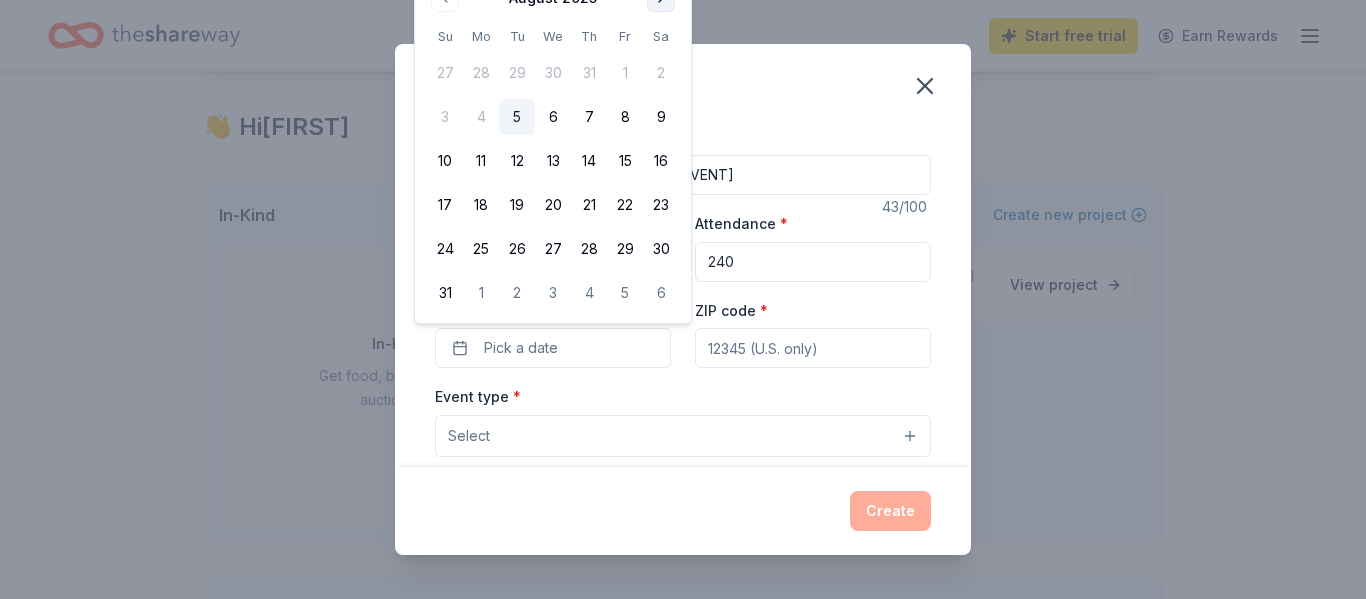 click at bounding box center (661, -2) 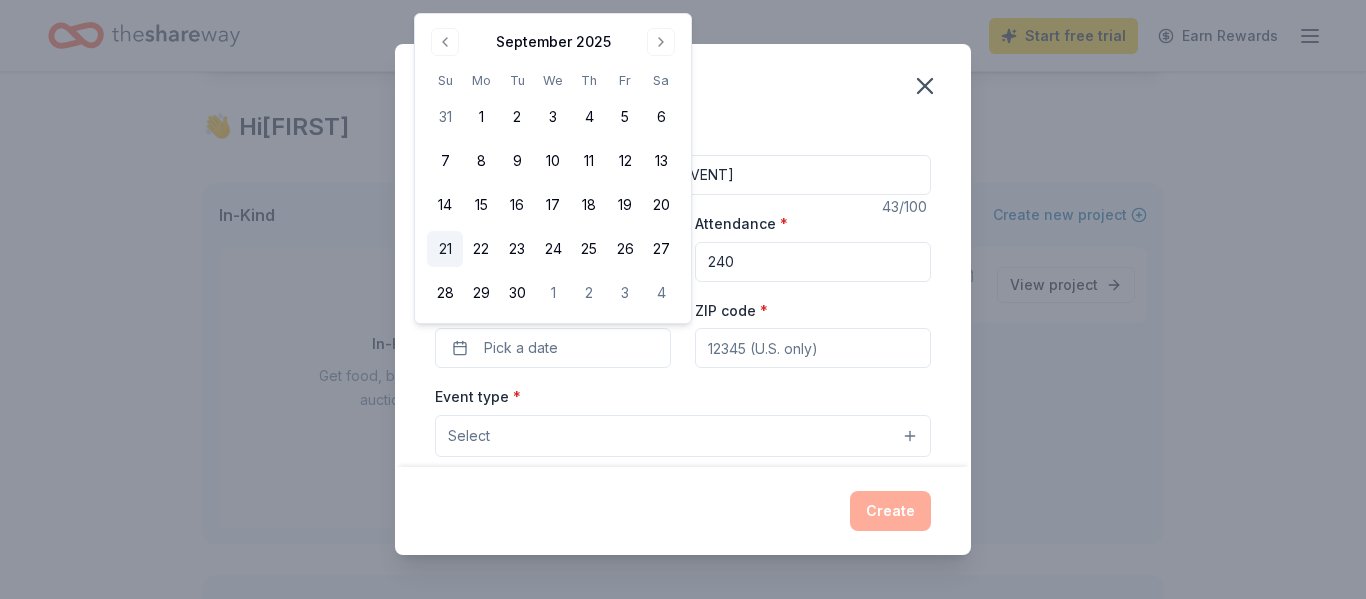 click on "21" at bounding box center (445, 249) 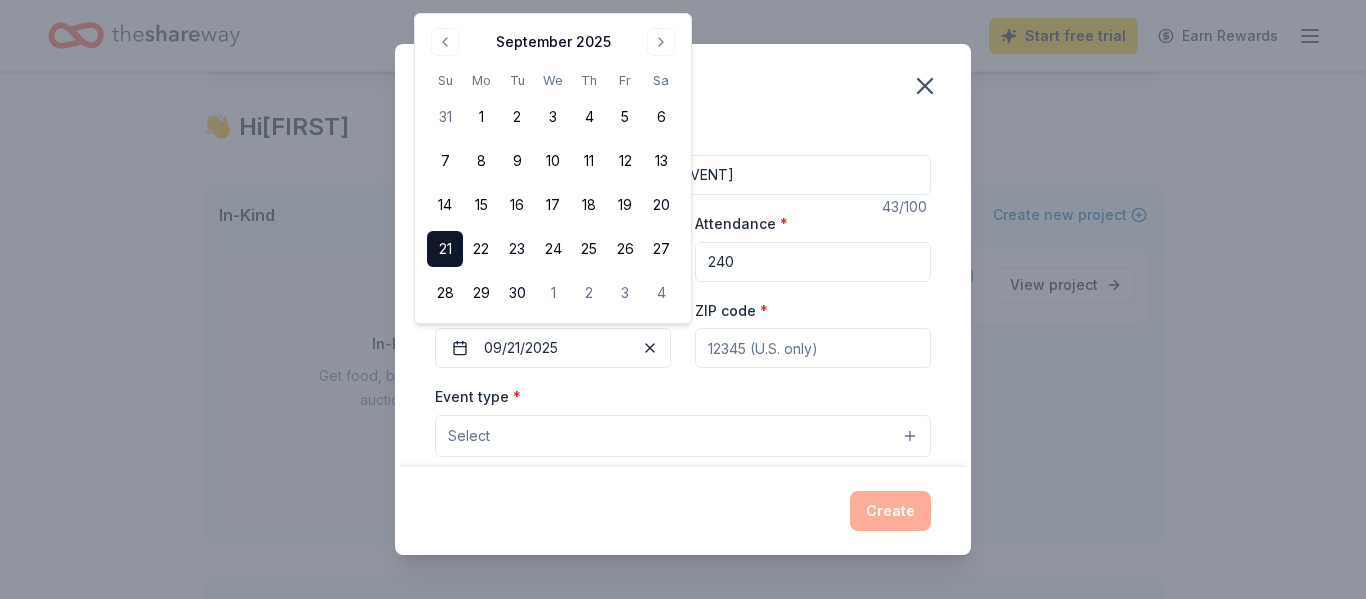 click on "ZIP code *" at bounding box center (813, 348) 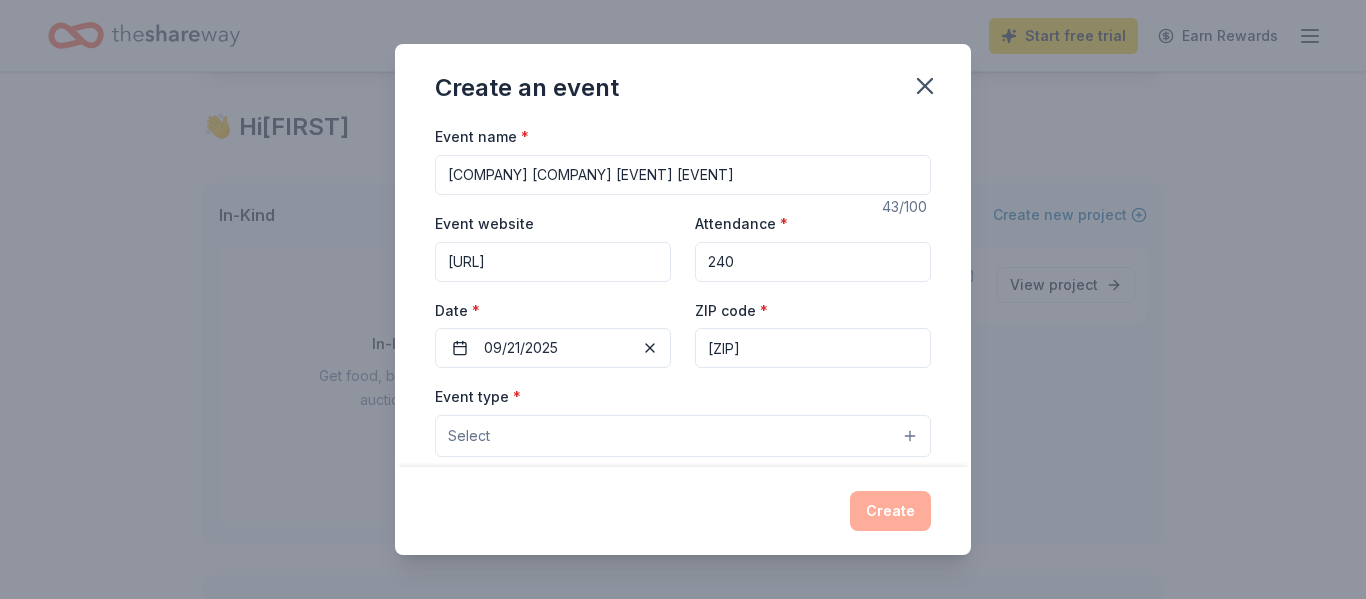 type on "92057" 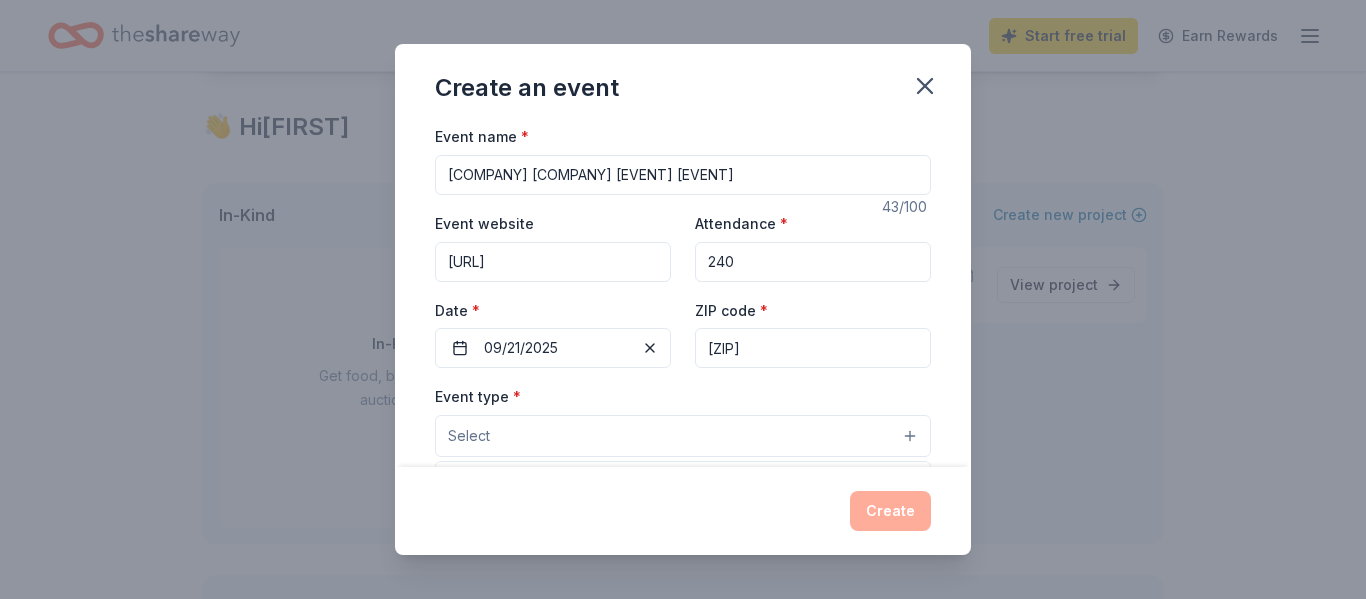 click on "Select" at bounding box center (683, 436) 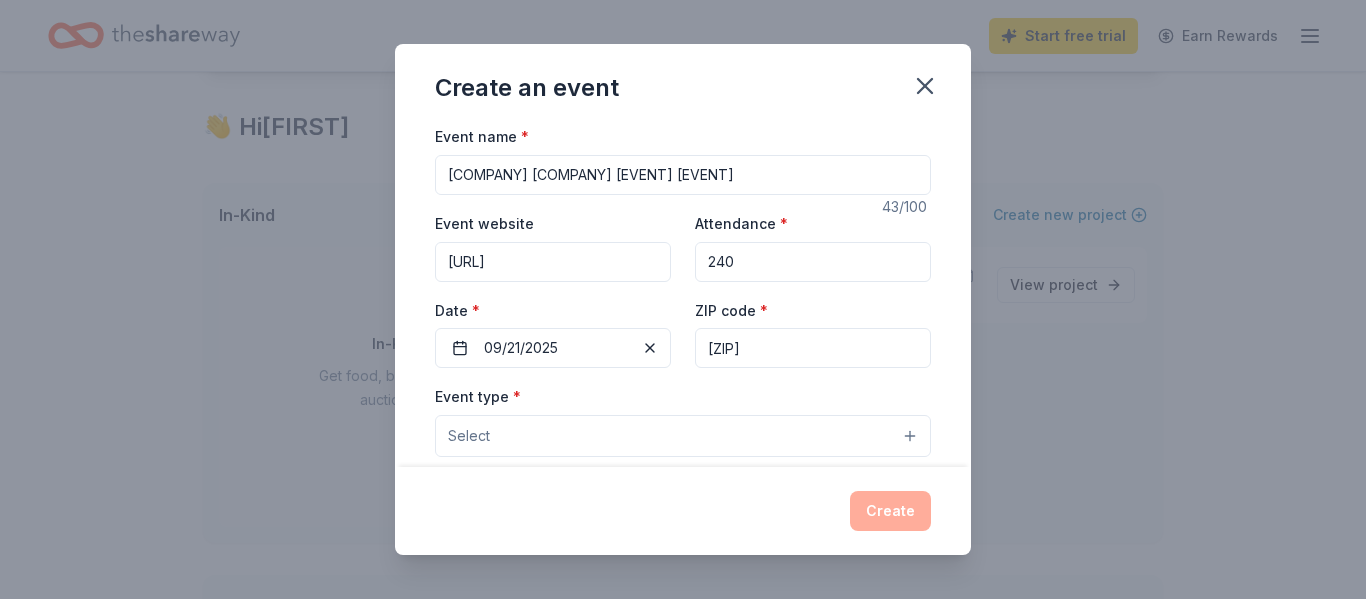 click on "Select" at bounding box center [683, 436] 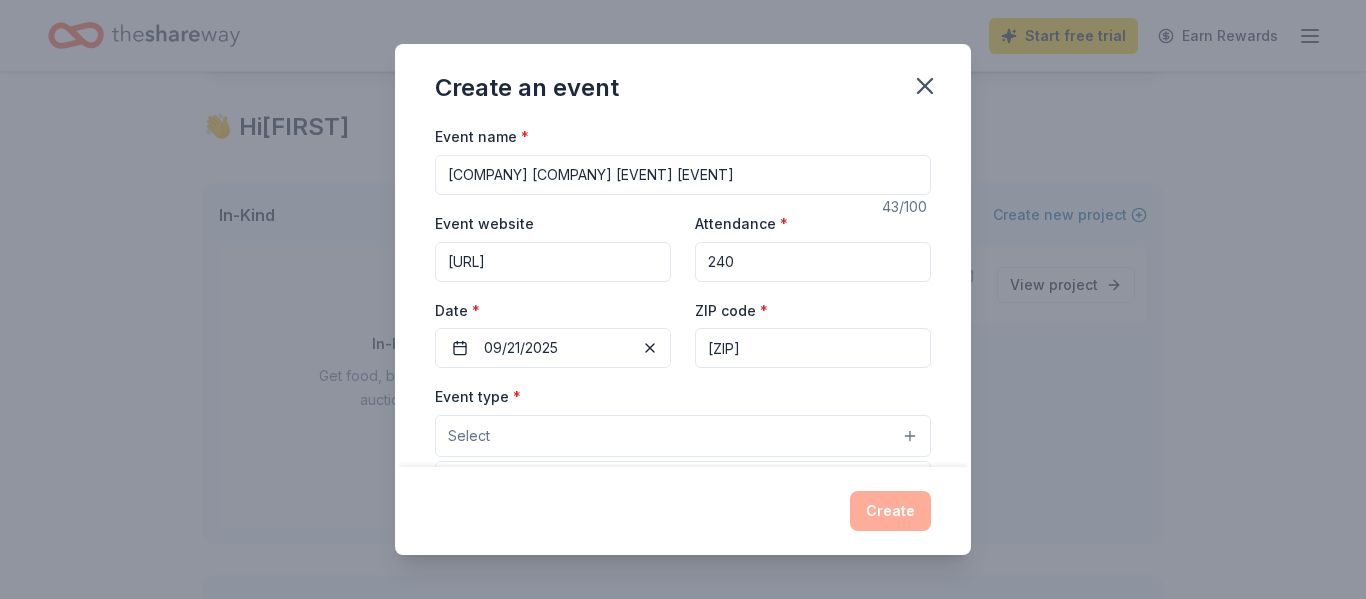 click on "Select" at bounding box center [683, 436] 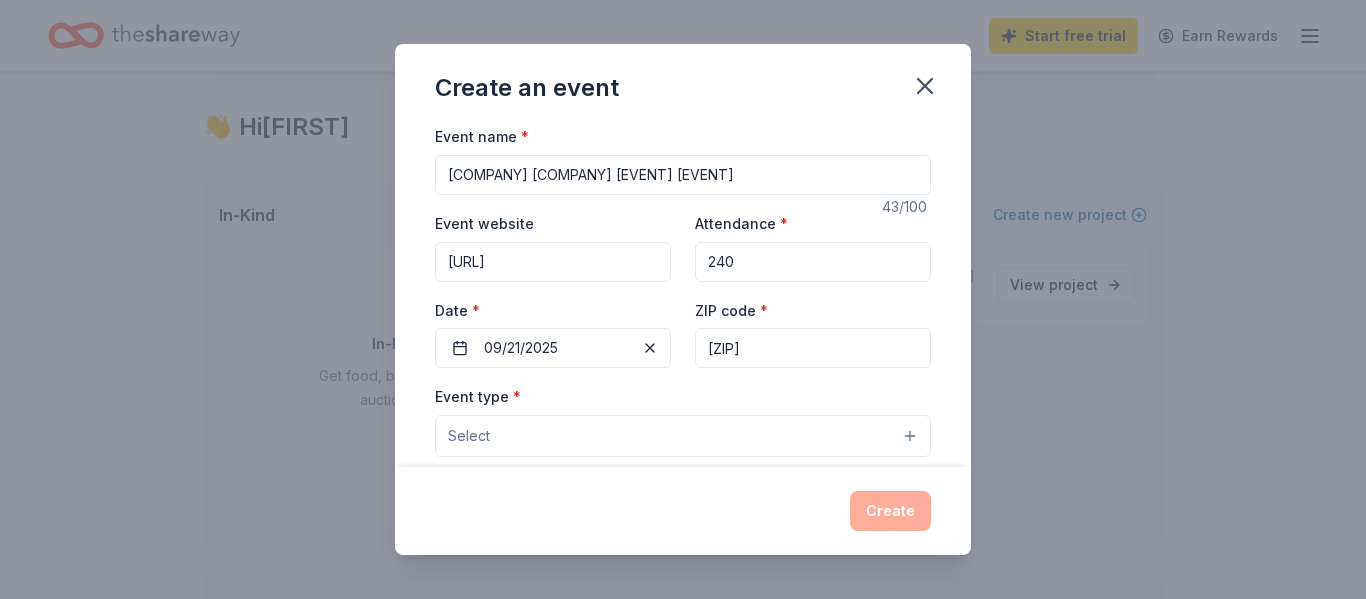 click on "Select" at bounding box center (683, 436) 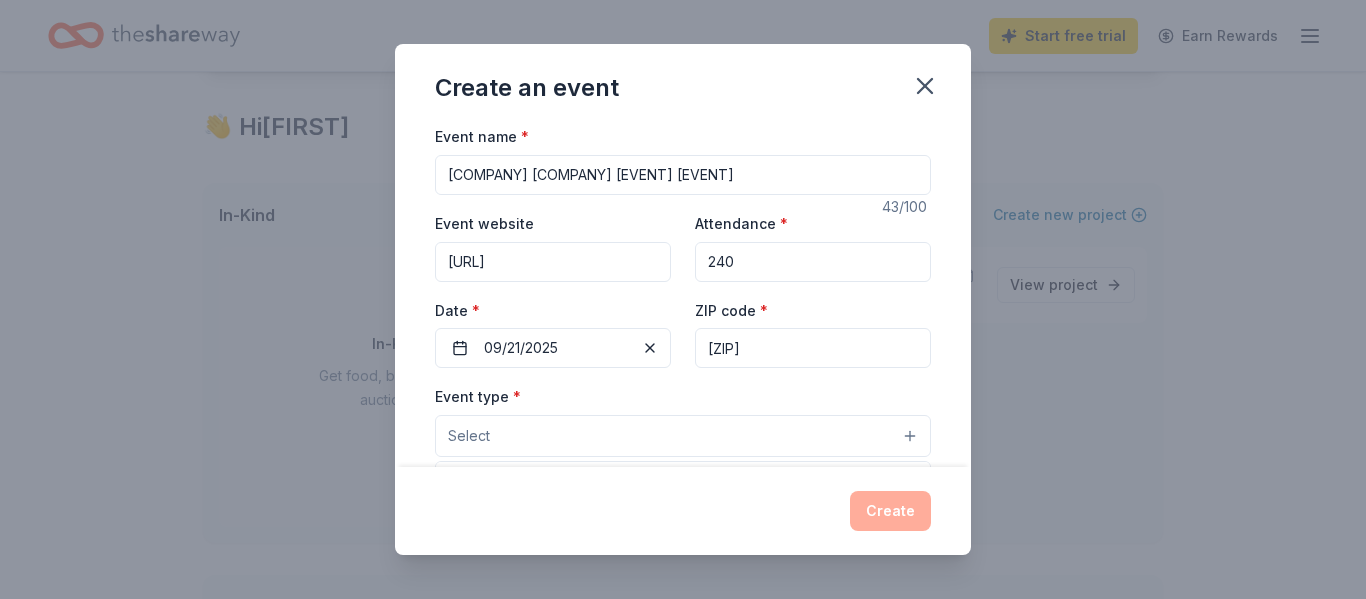 click on "Select" at bounding box center (683, 436) 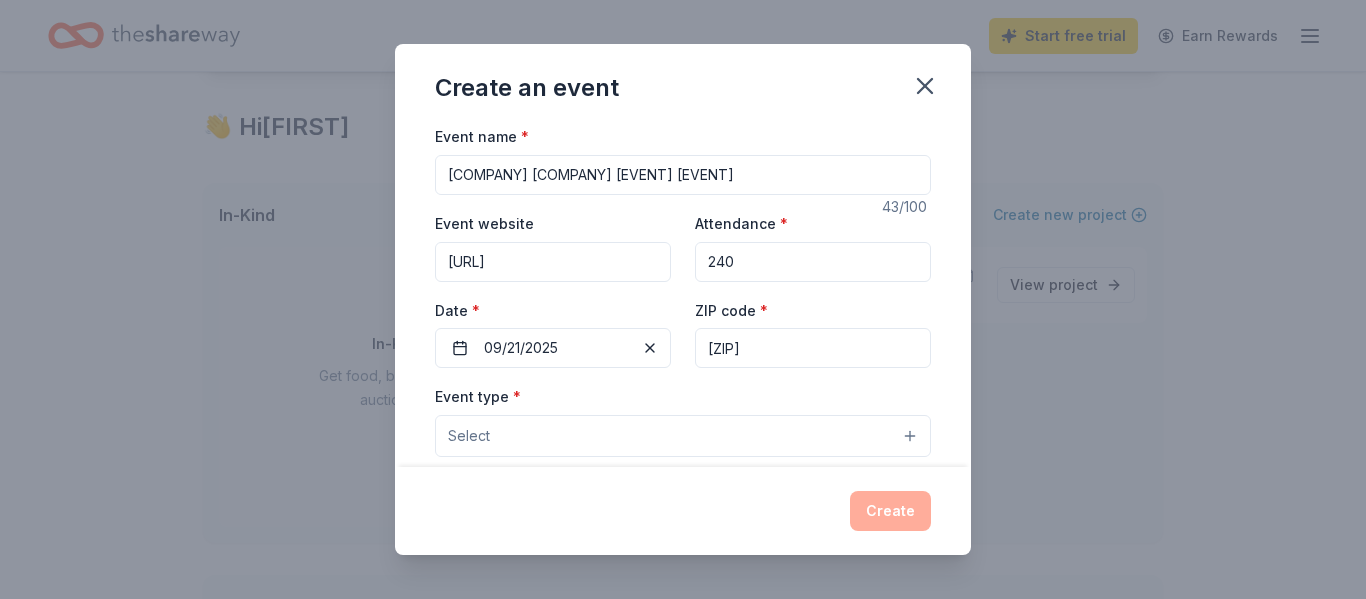 type 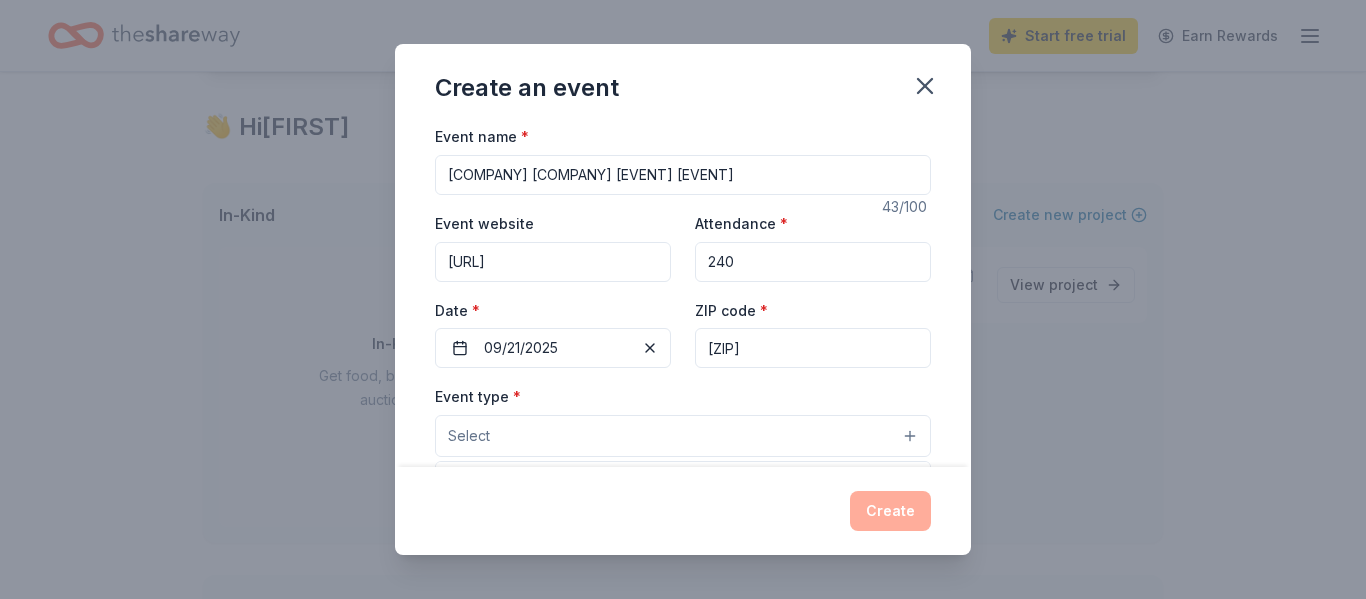 click on "Select" at bounding box center (683, 436) 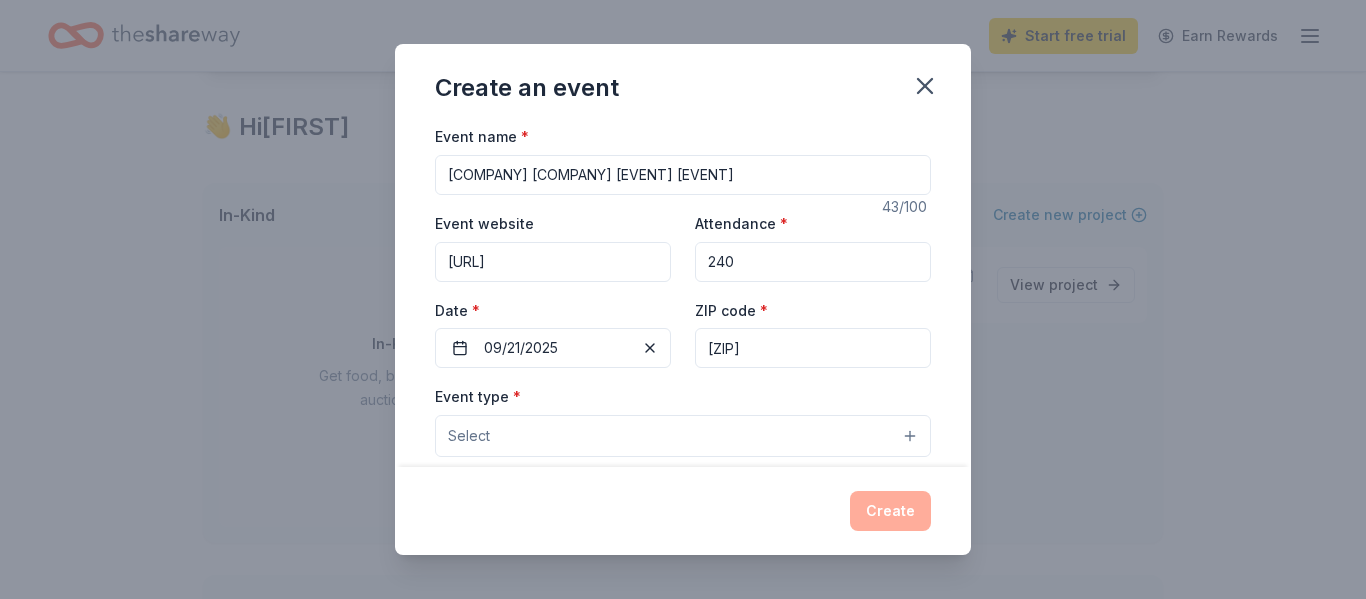 click on "Select" at bounding box center (683, 436) 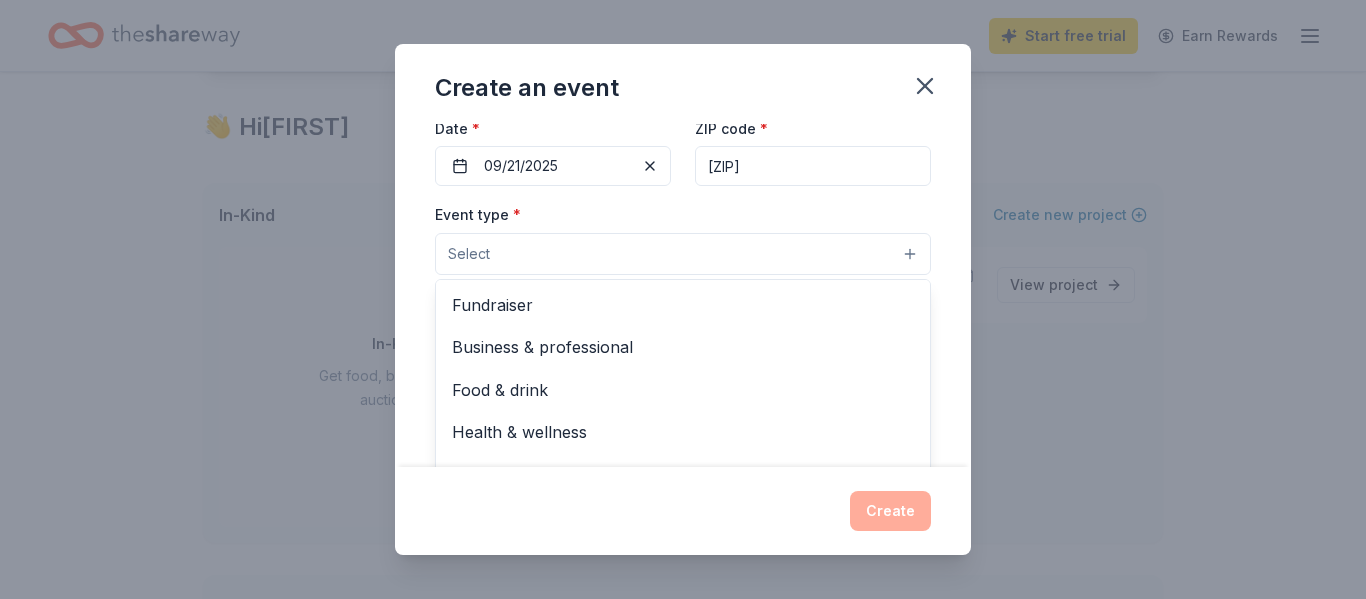 scroll, scrollTop: 184, scrollLeft: 0, axis: vertical 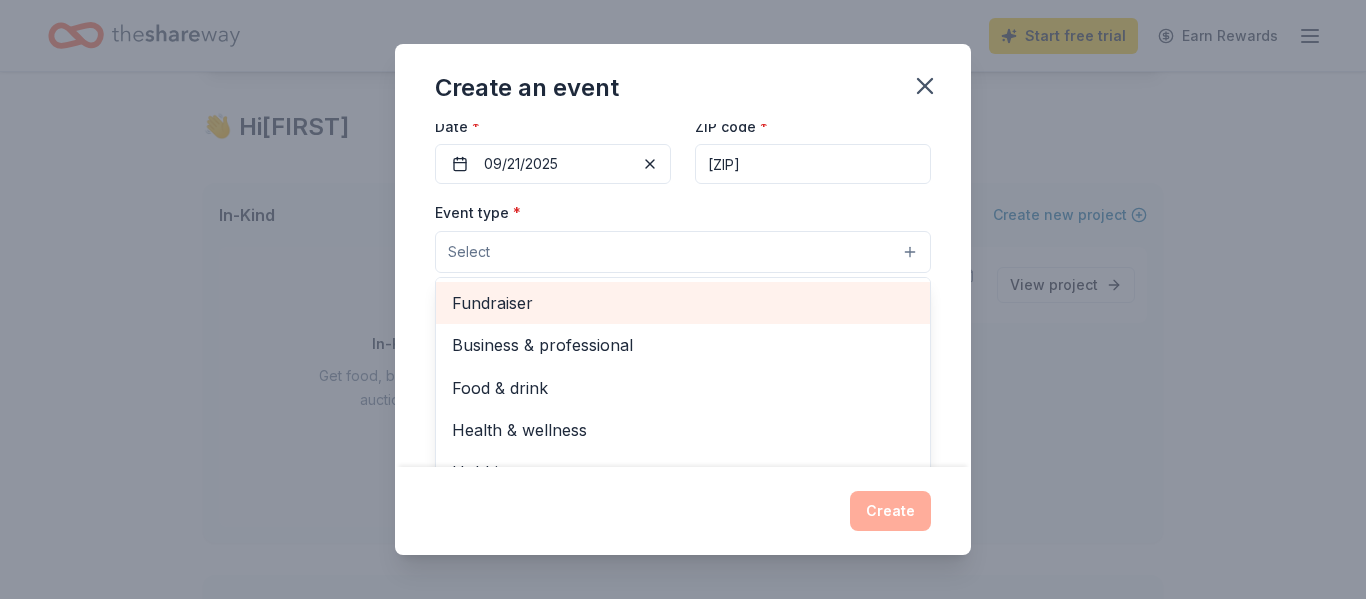click on "Fundraiser" at bounding box center (683, 303) 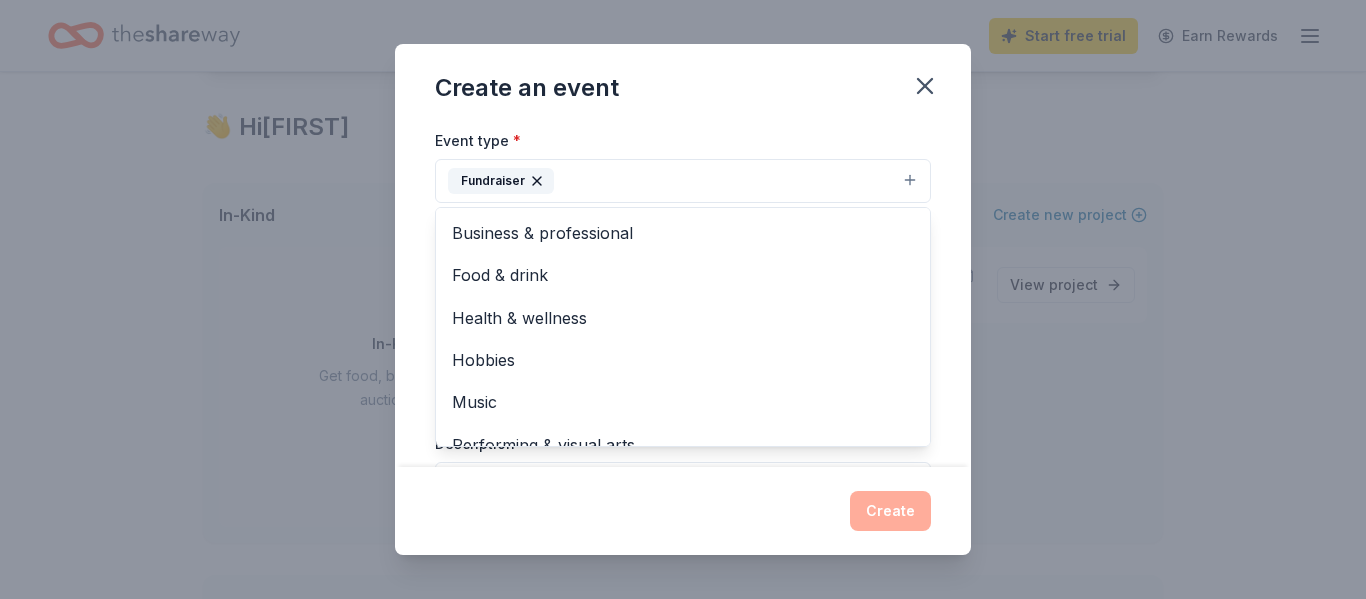 scroll, scrollTop: 258, scrollLeft: 0, axis: vertical 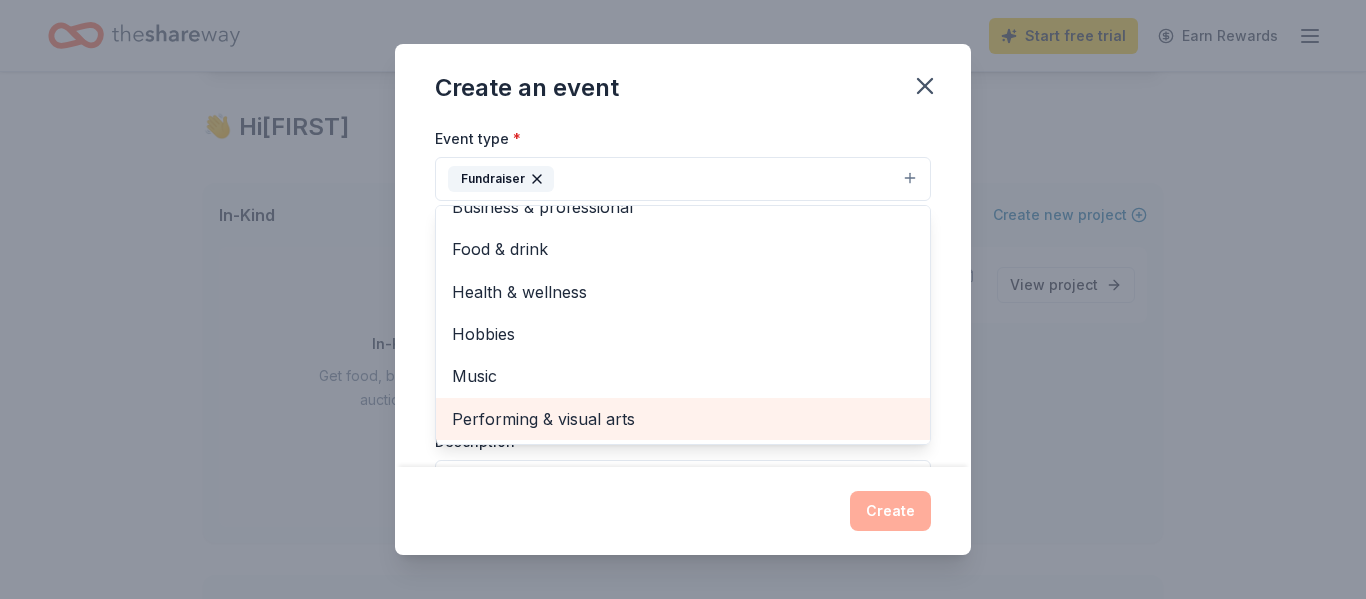 click on "Performing & visual arts" at bounding box center (683, 419) 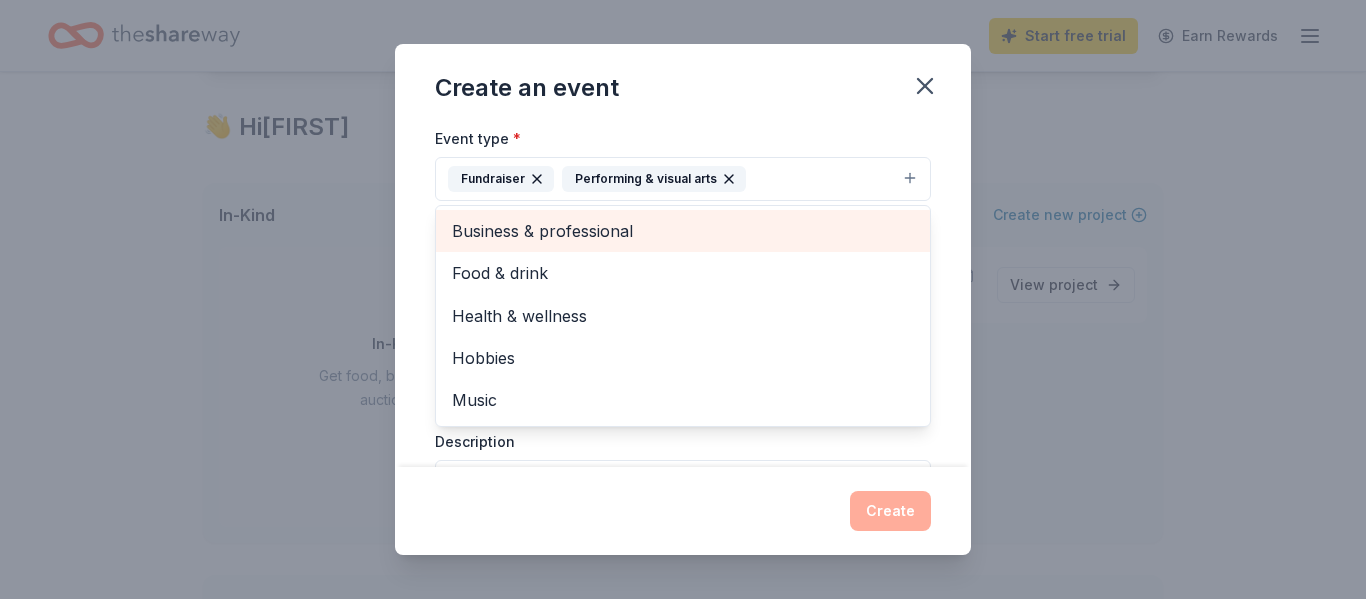 click on "Business & professional" at bounding box center (683, 231) 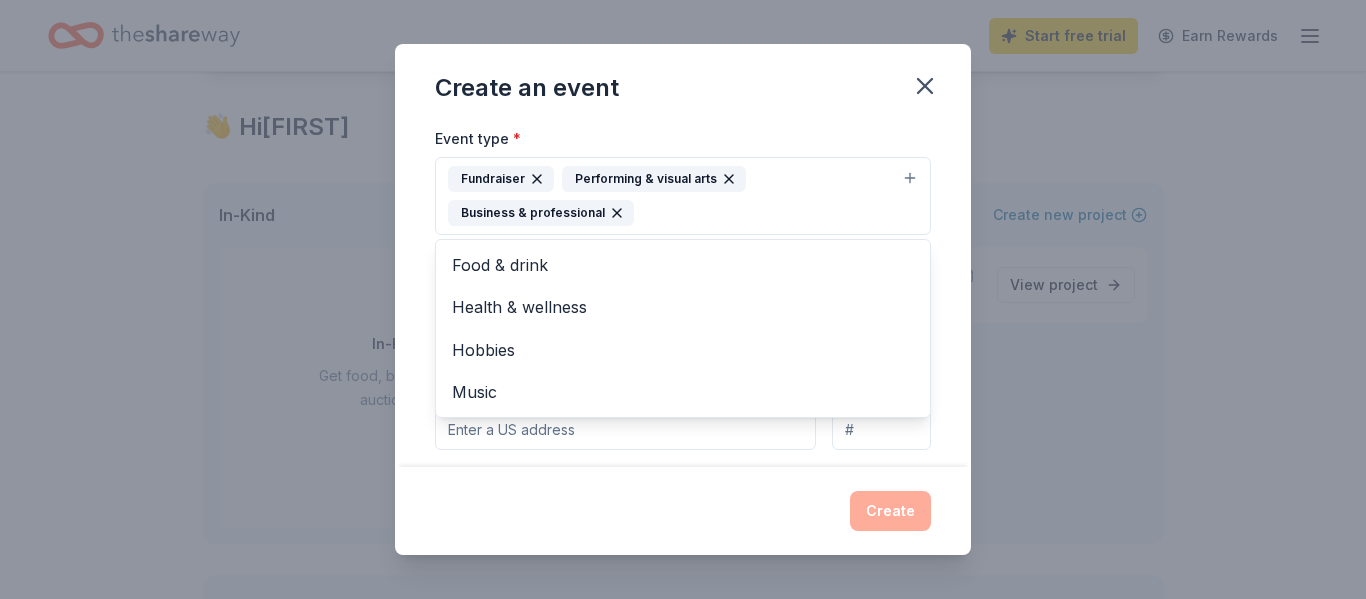 click on "Event type * Fundraiser Performing & visual arts Business & professional Food & drink Health & wellness Hobbies Music Demographic Select We use this information to help brands find events with their target demographic to sponsor their products. Mailing address Apt/unit Description" at bounding box center [683, 354] 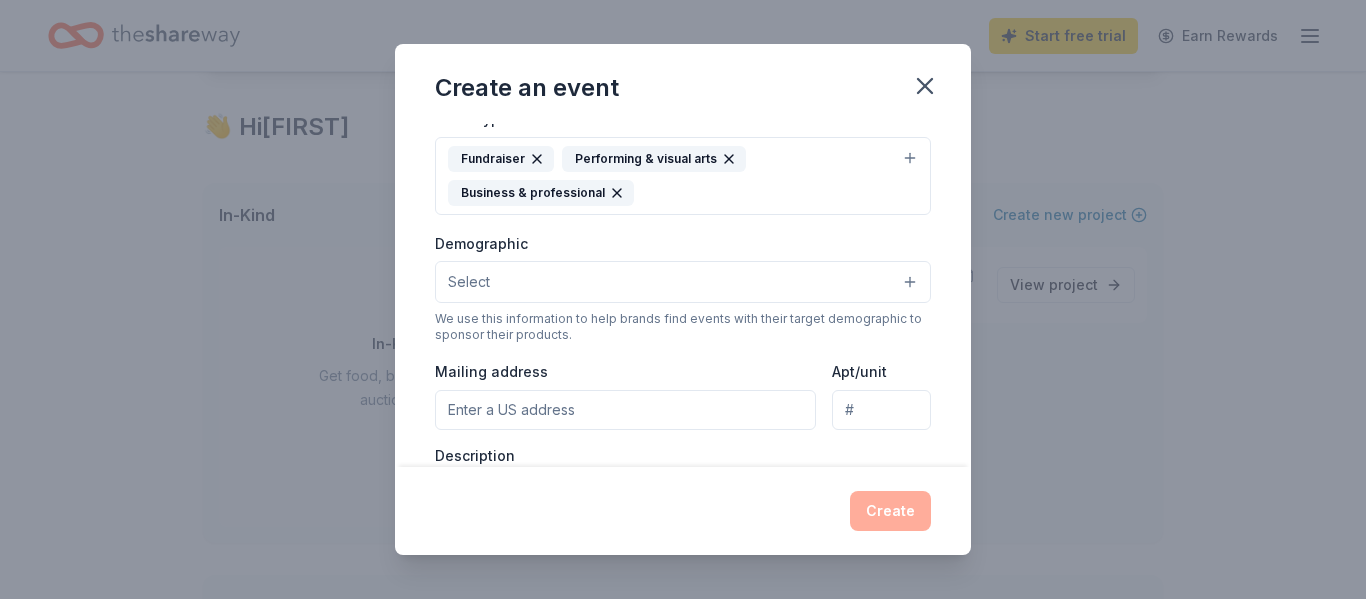 scroll, scrollTop: 273, scrollLeft: 0, axis: vertical 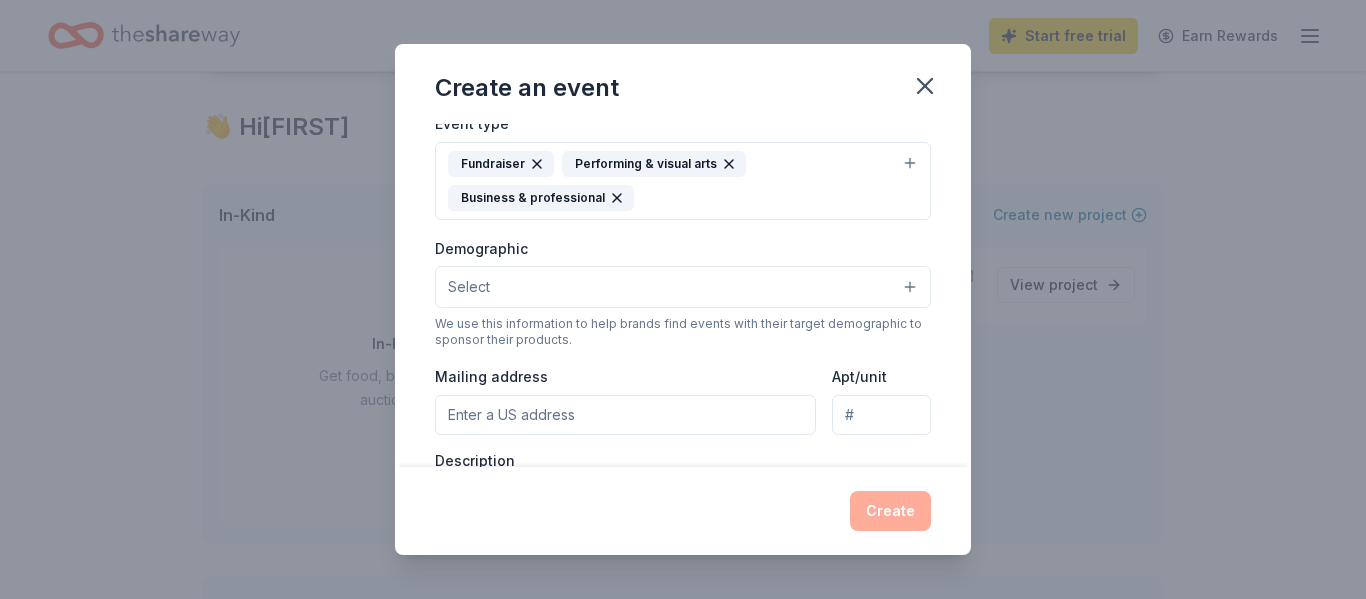 click on "Select" at bounding box center (683, 287) 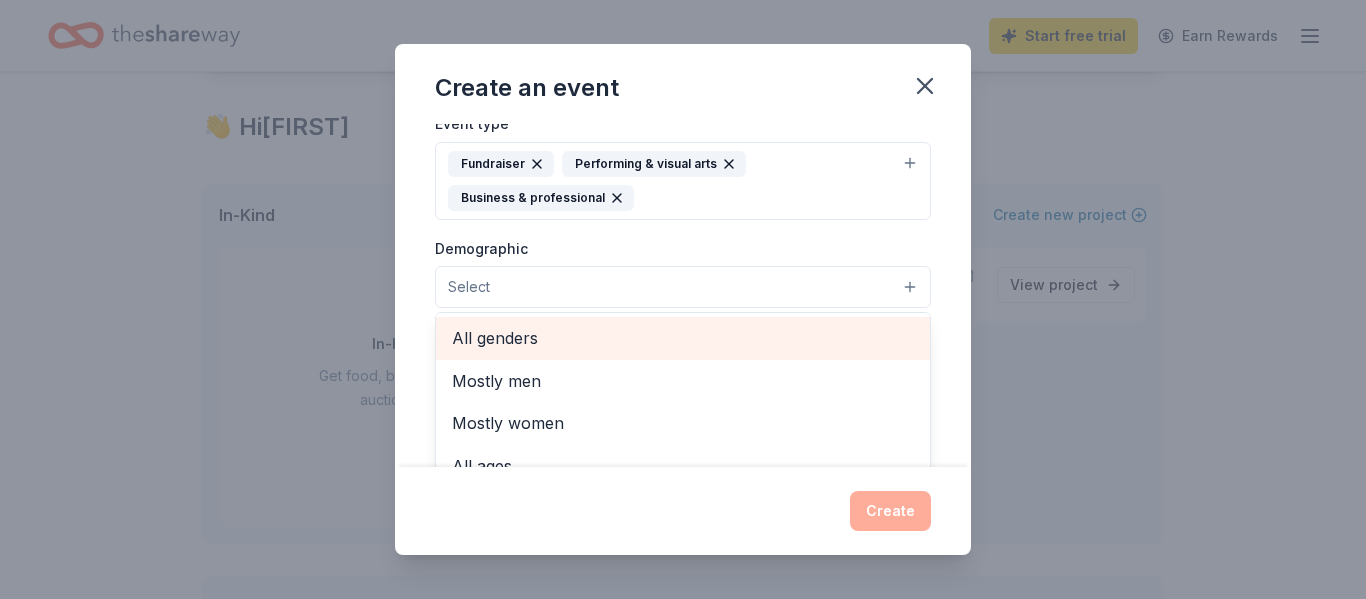click on "All genders" at bounding box center (683, 338) 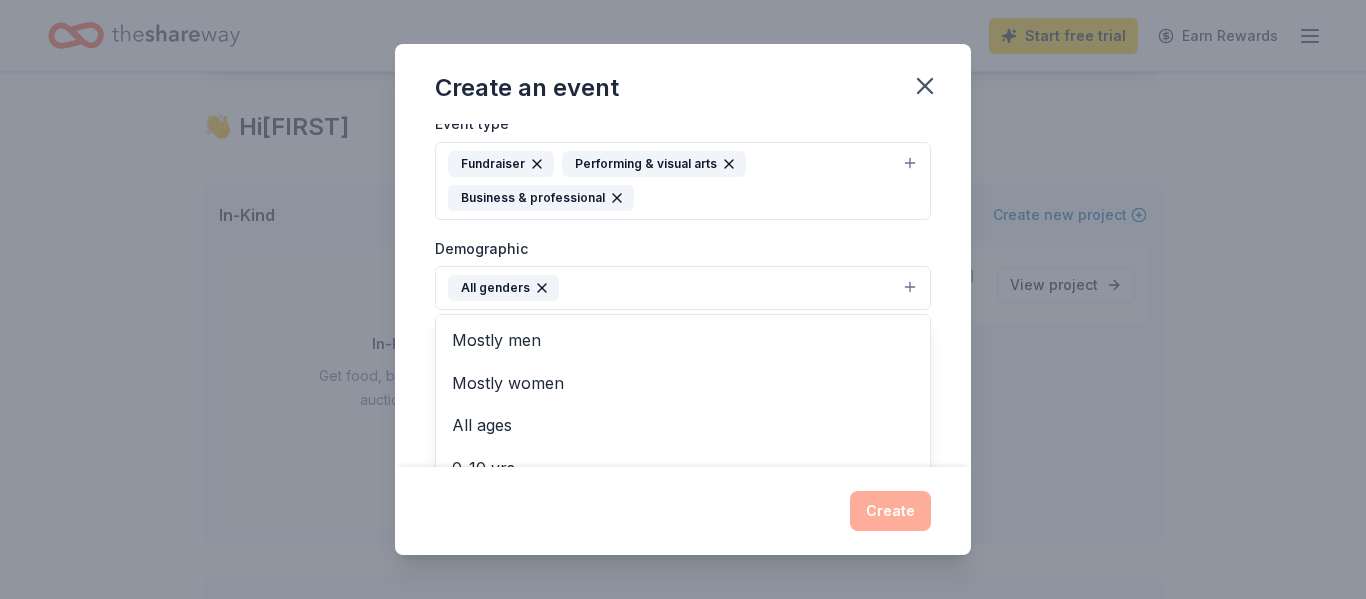 click on "Event name * Oceanside Theatre Company Garden Party Gala 43 /100 Event website https://oceansidetheatre.org/garden-party-gala/ Attendance * 240 Date * 09/21/2025 ZIP code * 92057 Event type * Fundraiser Performing & visual arts Business & professional Demographic All genders Mostly men Mostly women All ages 0-10 yrs 10-20 yrs 20-30 yrs 30-40 yrs 40-50 yrs 50-60 yrs 60-70 yrs 70-80 yrs 80+ yrs We use this information to help brands find events with their target demographic to sponsor their products. Mailing address Apt/unit Description What are you looking for? * Auction & raffle Meals Snacks Desserts Alcohol Beverages Send me reminders Email me reminders of donor application deadlines Recurring event" at bounding box center [683, 295] 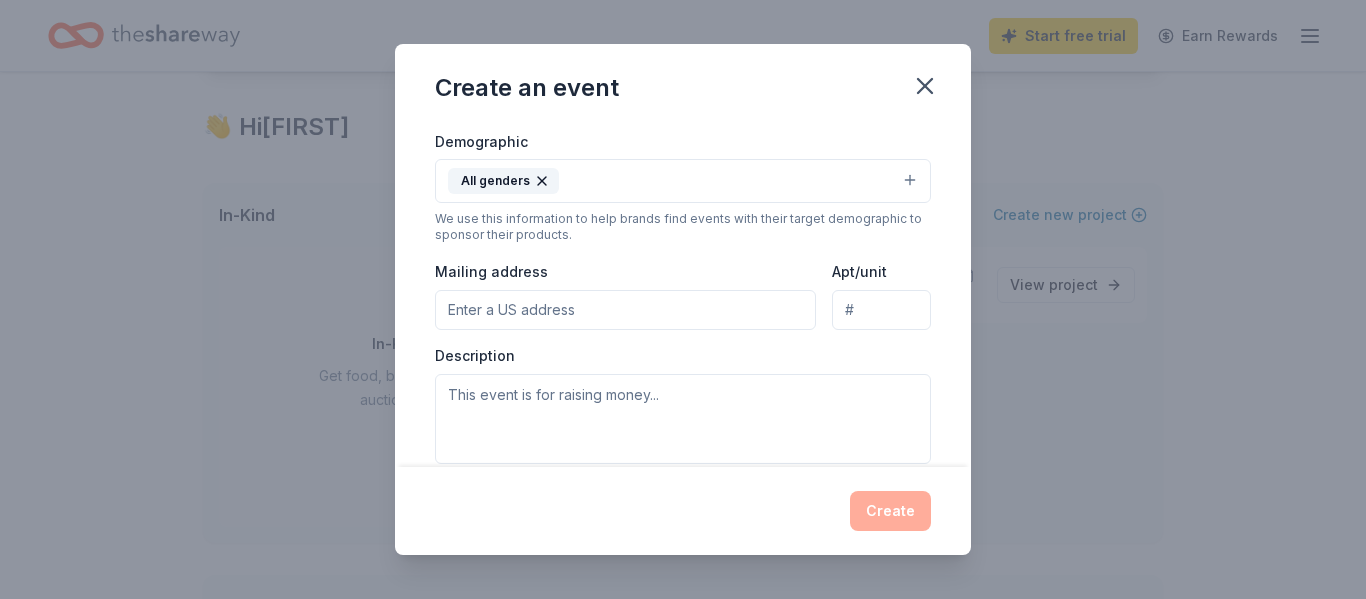 scroll, scrollTop: 381, scrollLeft: 0, axis: vertical 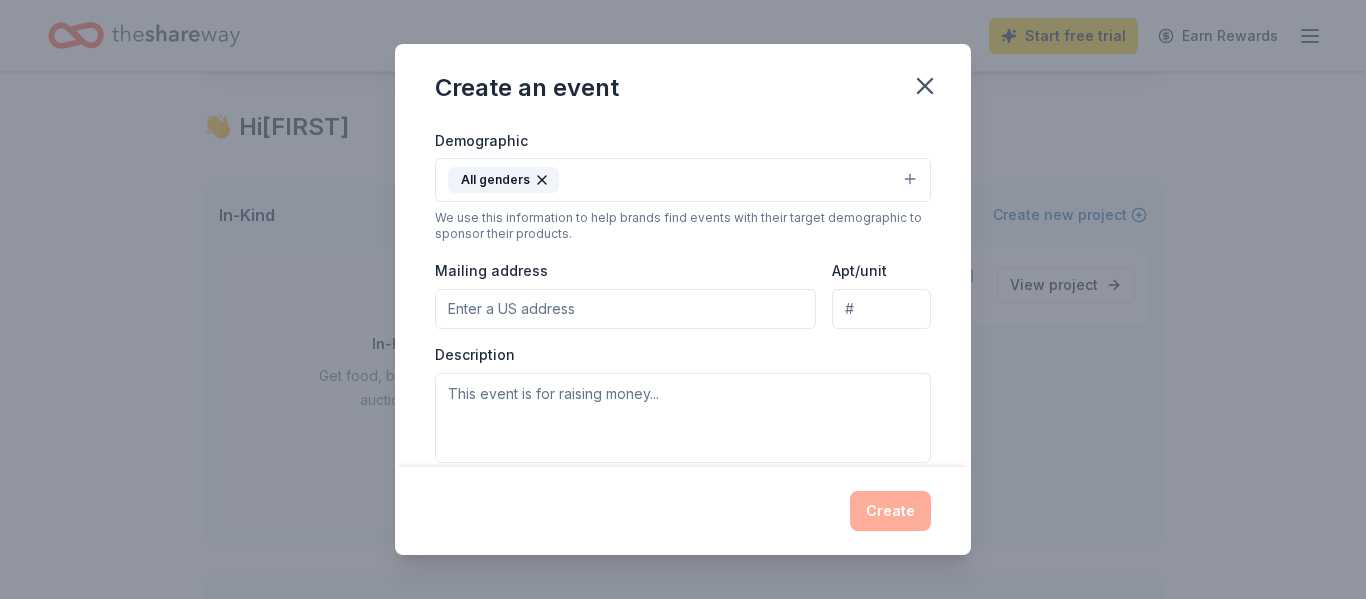 click on "Mailing address" at bounding box center (625, 309) 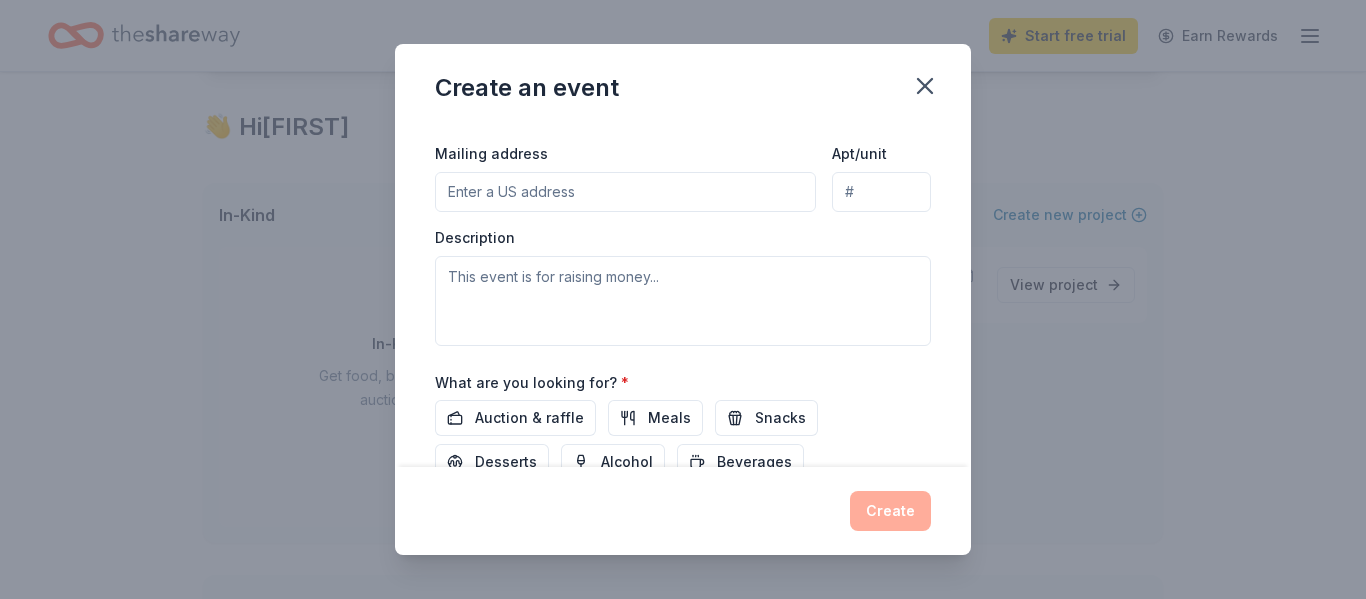 scroll, scrollTop: 504, scrollLeft: 0, axis: vertical 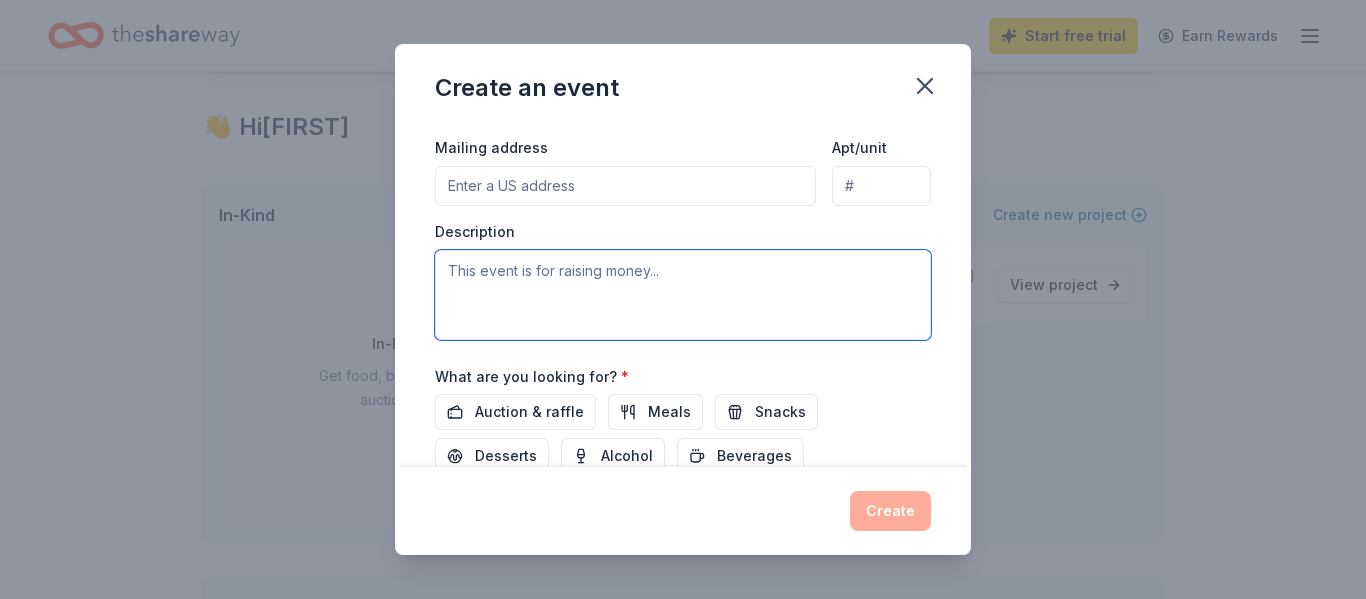 click at bounding box center [683, 295] 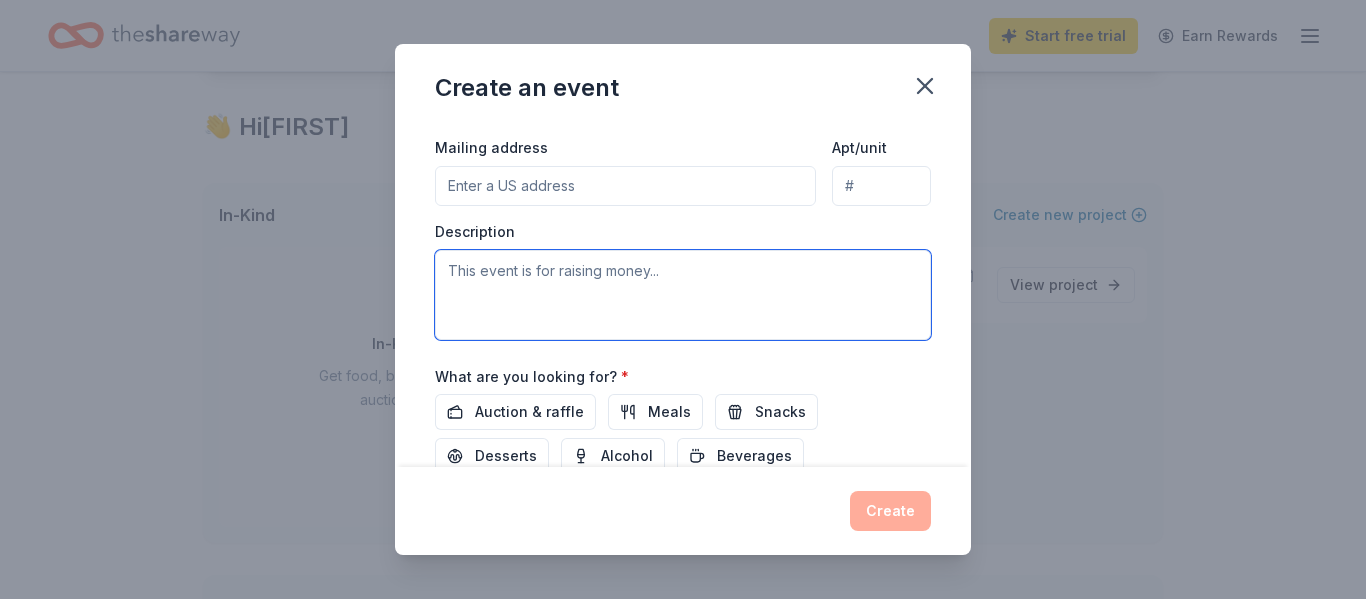 paste on "Tickets, tables, donations and sponsorships aid OTC in fulfilling its mission to:
* Produce professional theatrical productions for the entertainment and enrichment of our community,
* Present educational opportunities in the arts for children and adults, and
* Provide a venue for expansion of artistic endeavors in North [CITY] County." 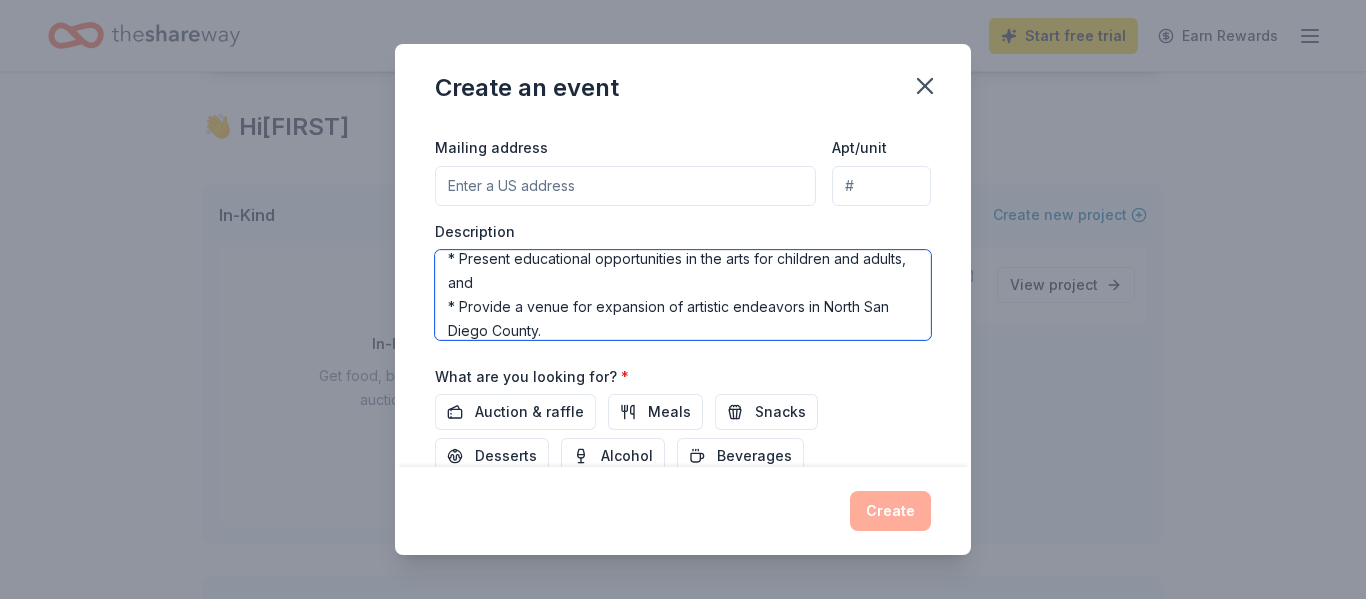 scroll, scrollTop: 120, scrollLeft: 0, axis: vertical 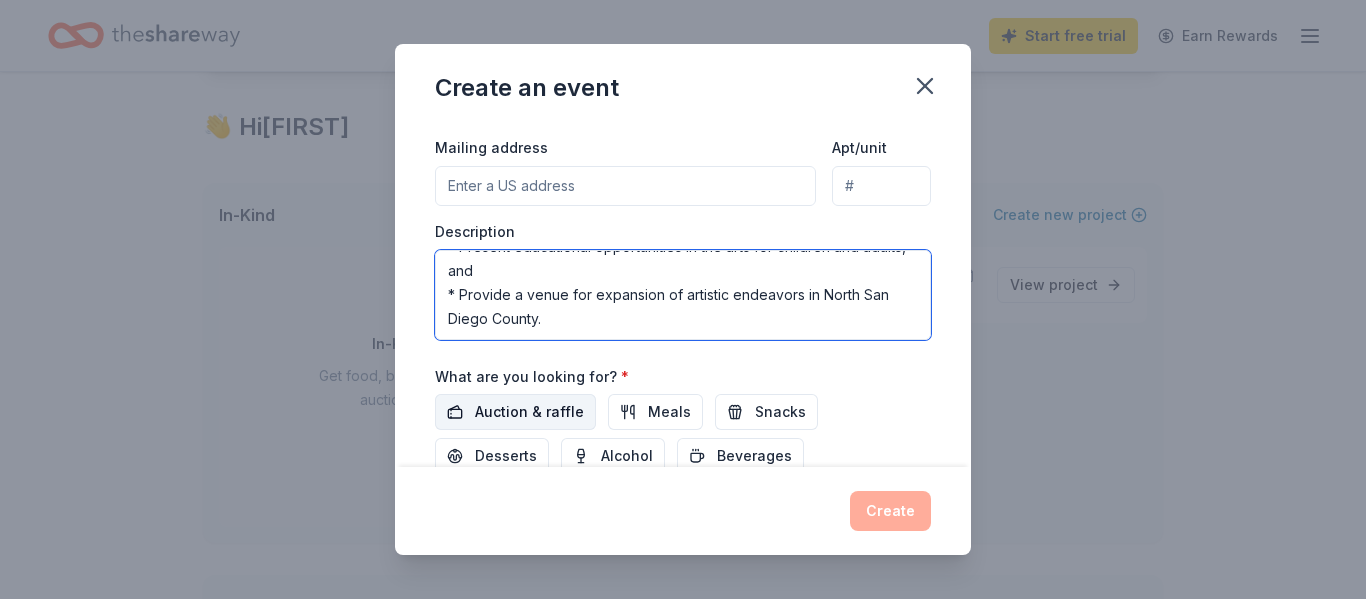 type on "Tickets, tables, donations and sponsorships aid OTC in fulfilling its mission to:
* Produce professional theatrical productions for the entertainment and enrichment of our community,
* Present educational opportunities in the arts for children and adults, and
* Provide a venue for expansion of artistic endeavors in North [CITY] County." 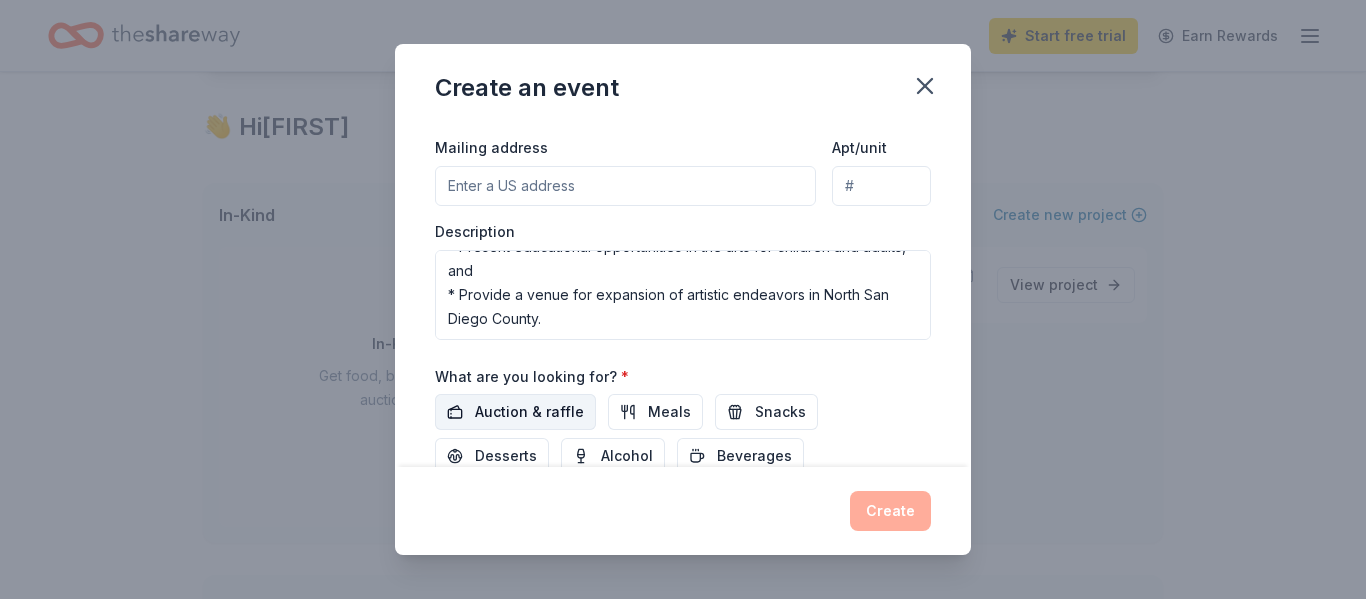click on "Auction & raffle" at bounding box center (529, 412) 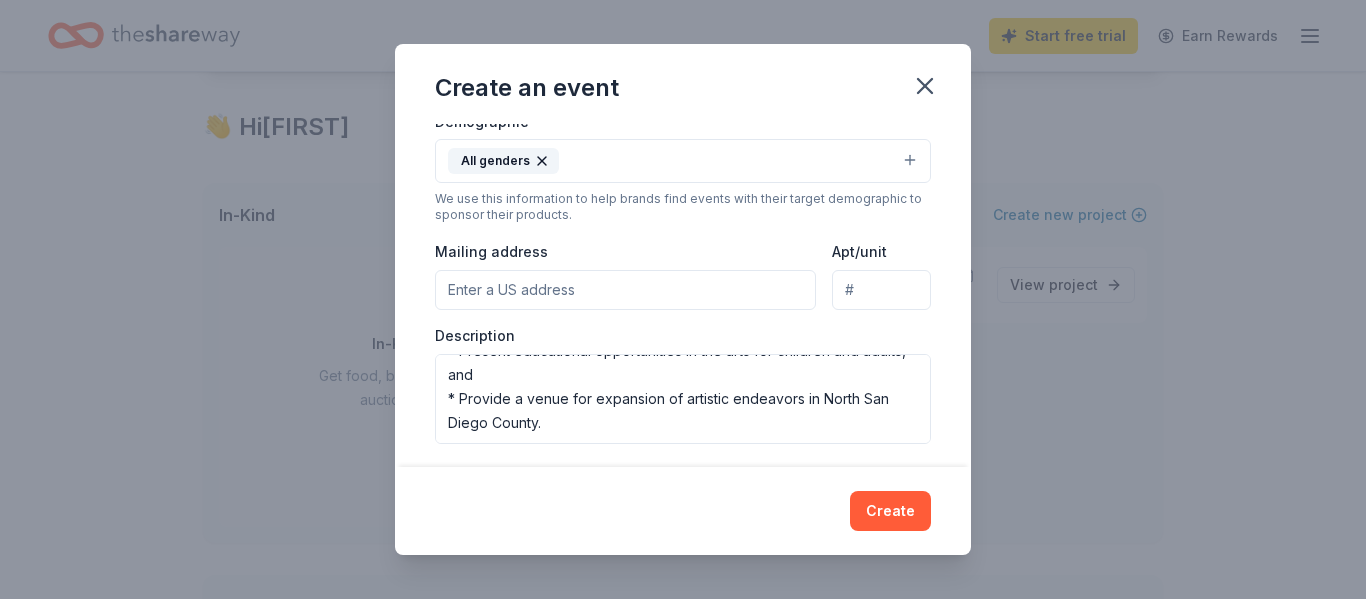 scroll, scrollTop: 394, scrollLeft: 0, axis: vertical 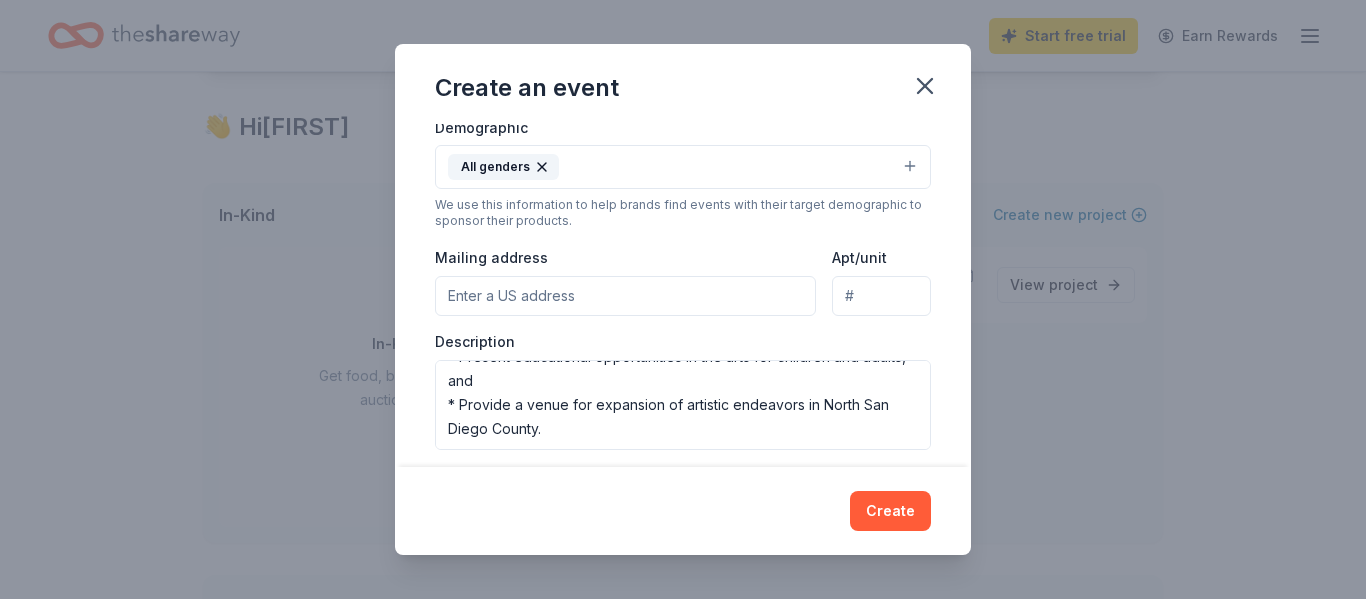 click on "Mailing address" at bounding box center [625, 296] 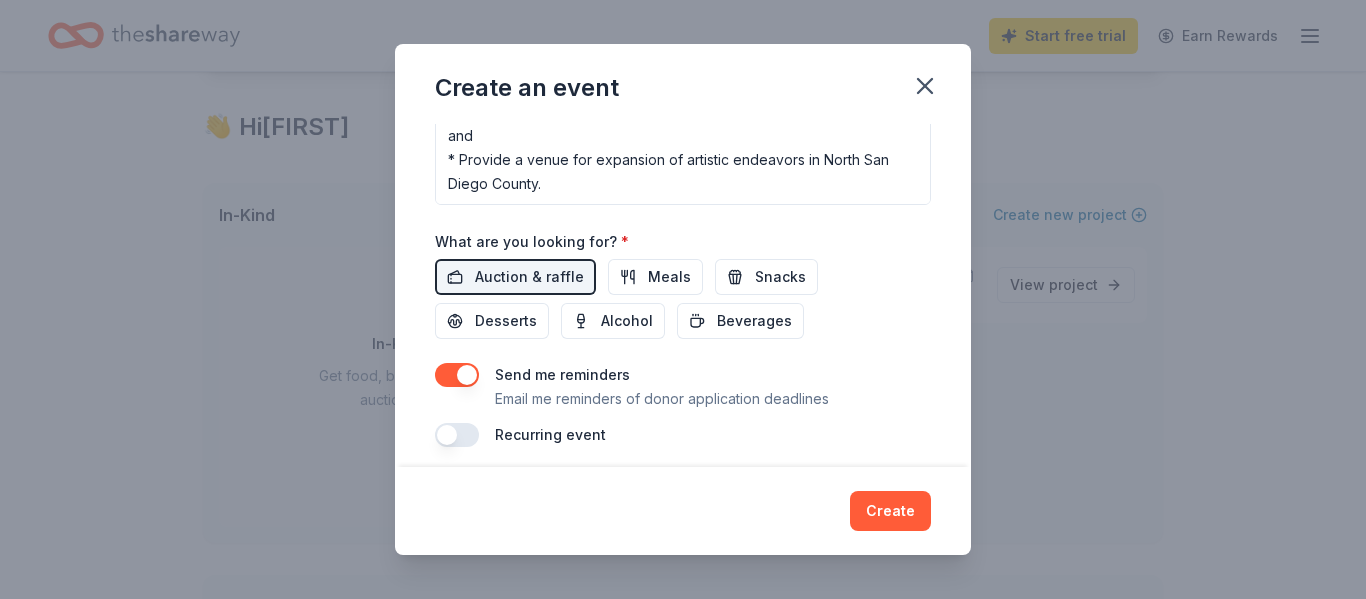 scroll, scrollTop: 651, scrollLeft: 0, axis: vertical 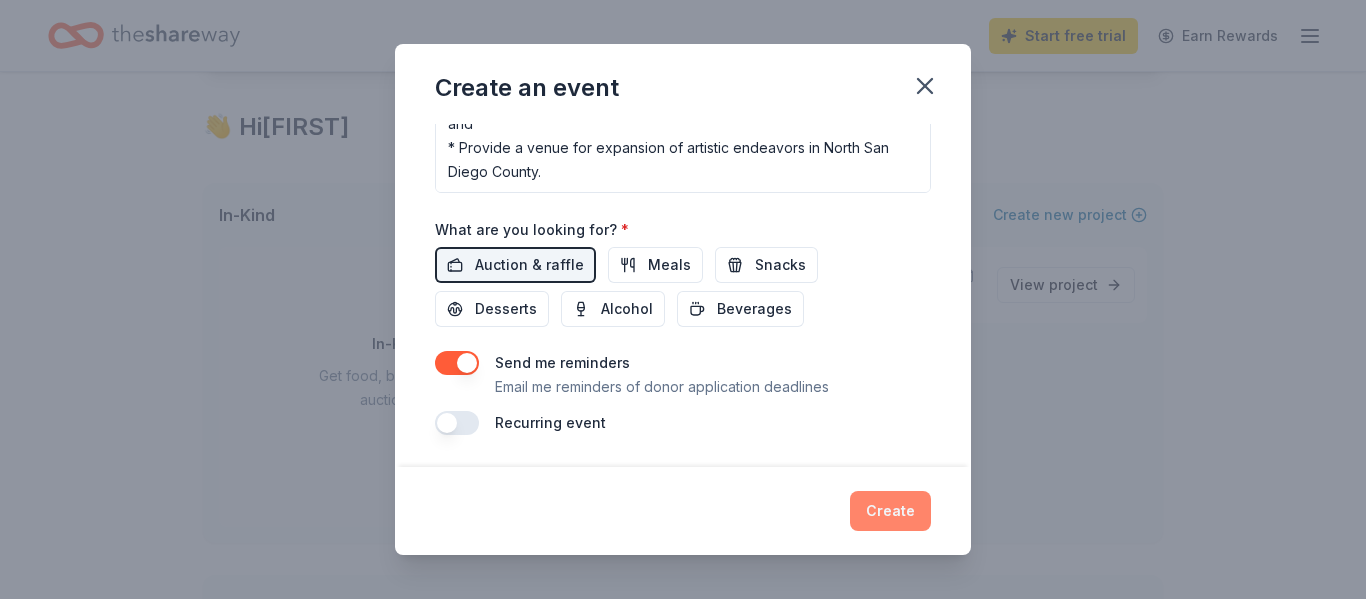 type on "P.O. Box 502 Oceanside, CA 92049" 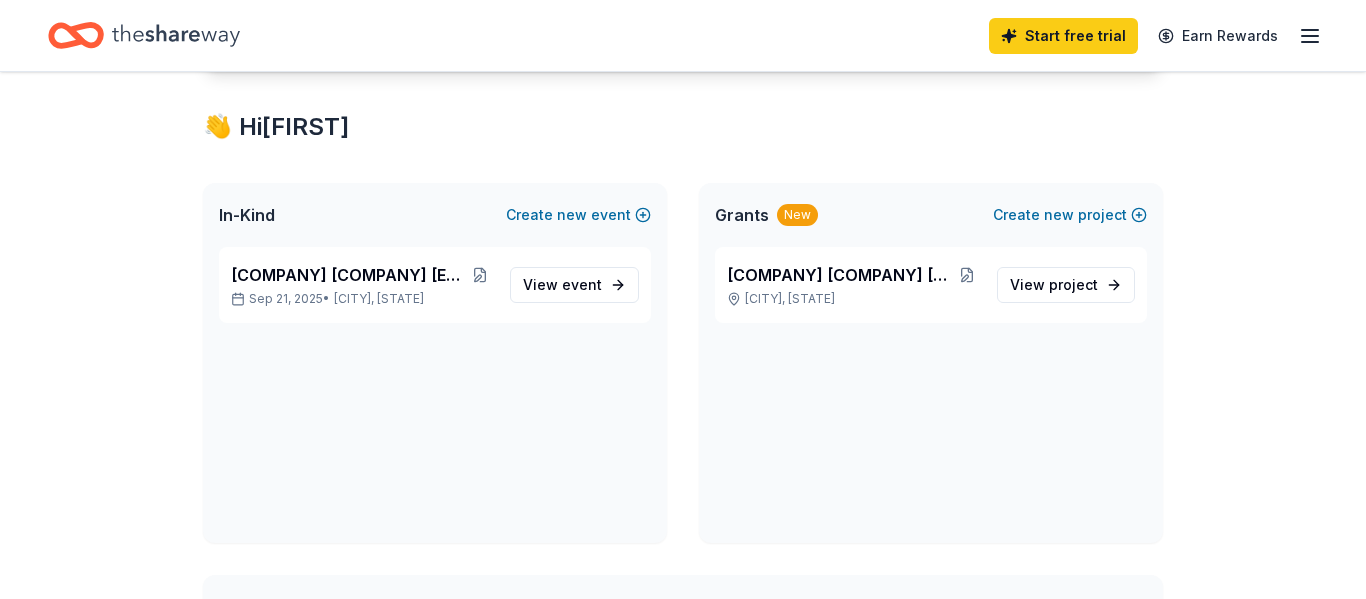 scroll, scrollTop: 0, scrollLeft: 0, axis: both 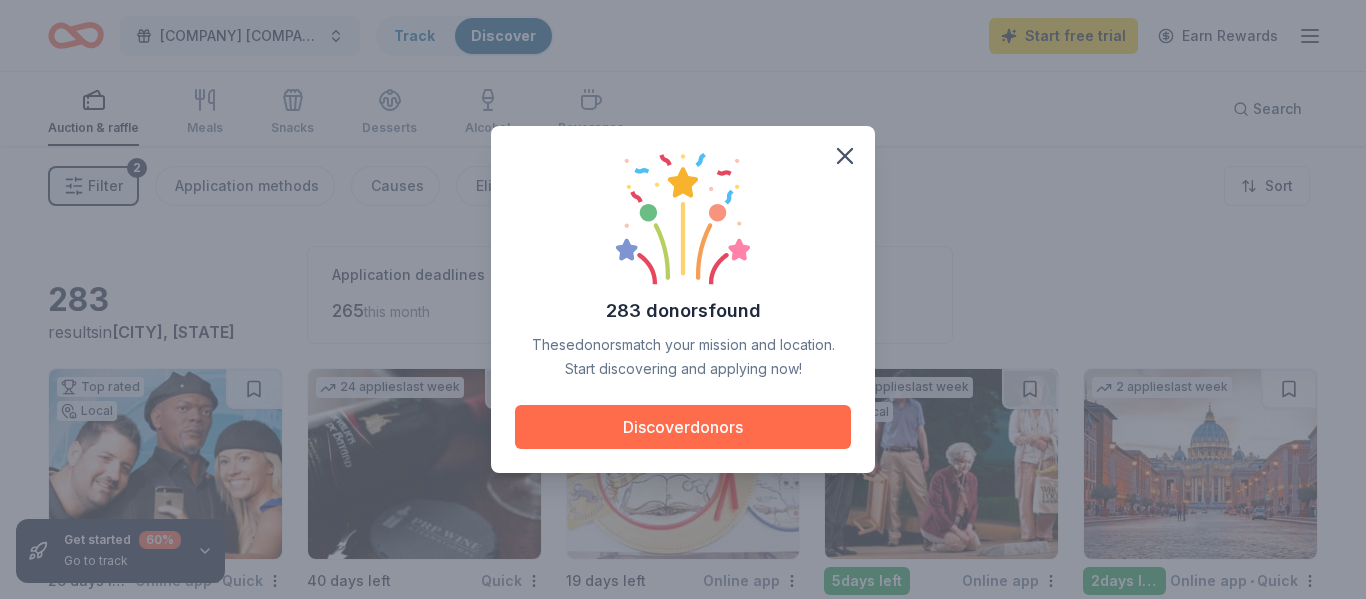 click on "Discover  donors" at bounding box center [683, 427] 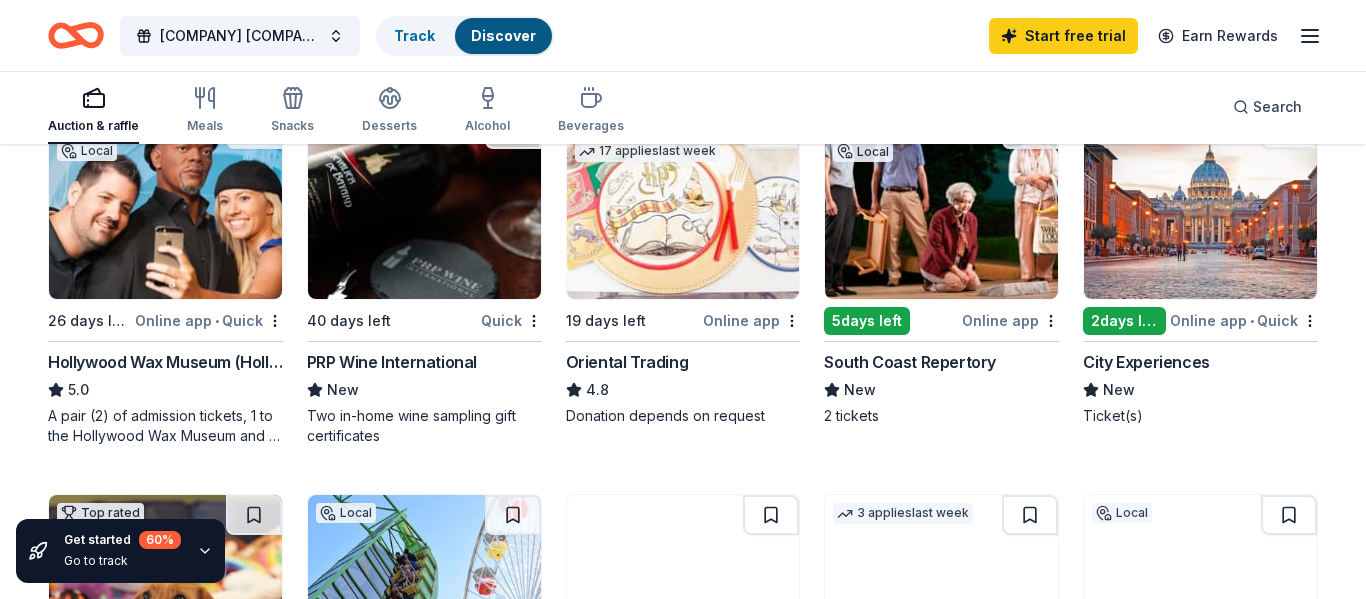 scroll, scrollTop: 262, scrollLeft: 0, axis: vertical 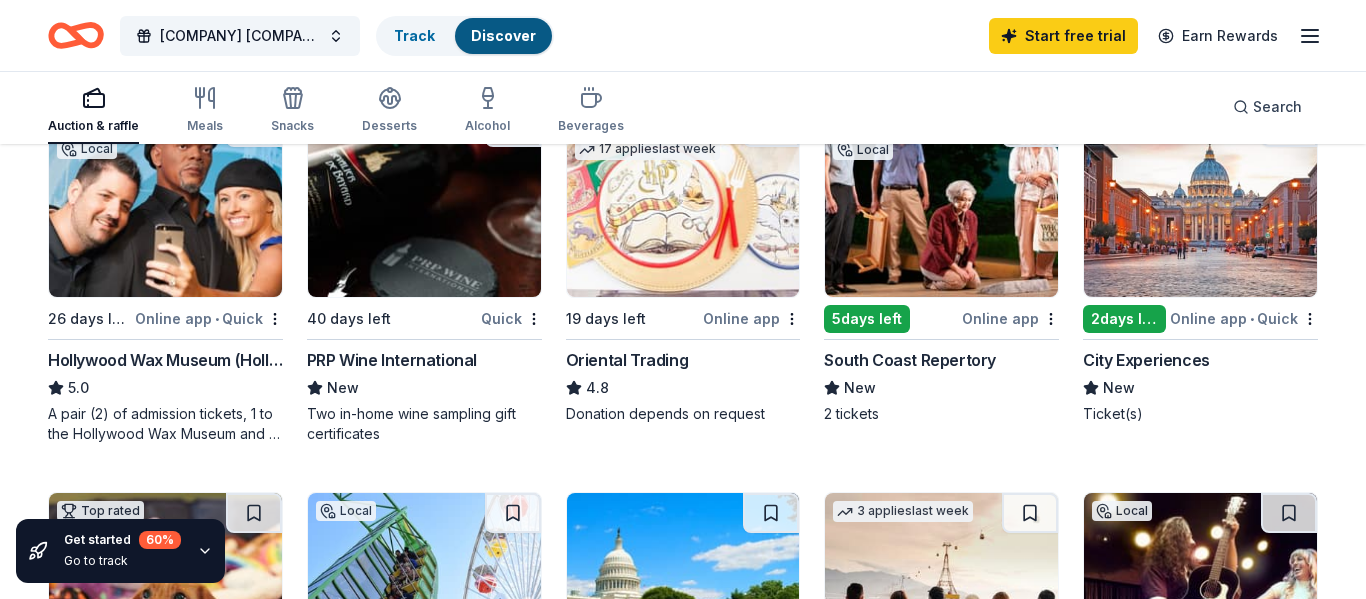 click at bounding box center (1200, 202) 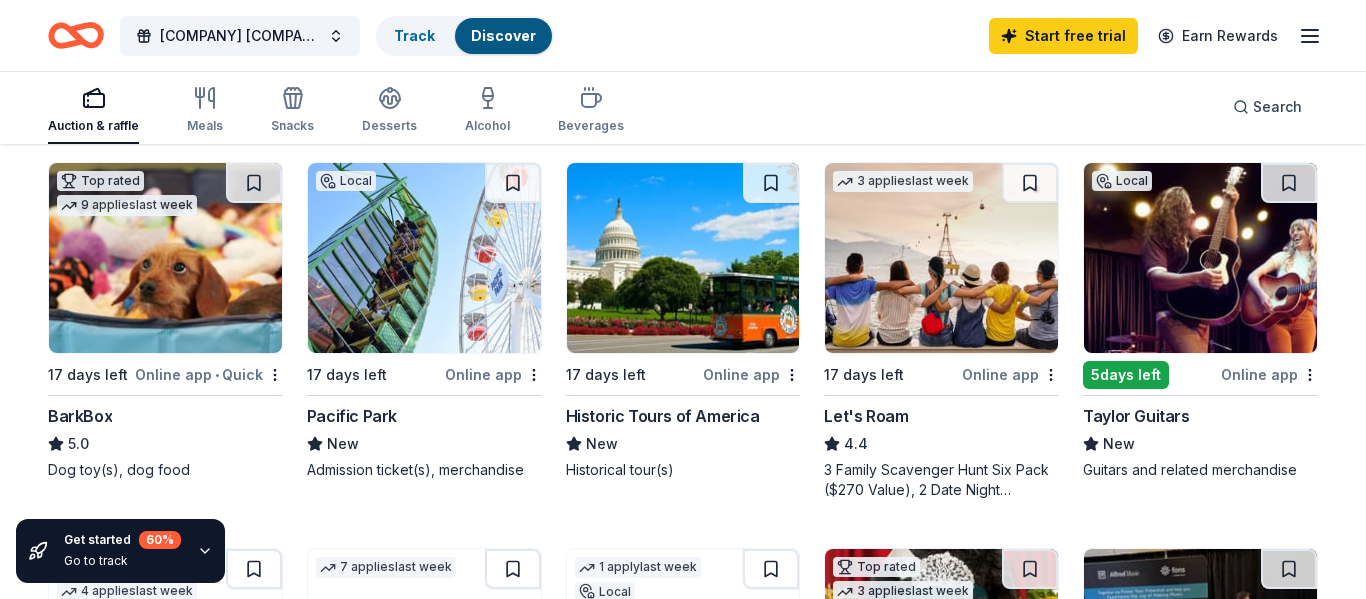 scroll, scrollTop: 595, scrollLeft: 0, axis: vertical 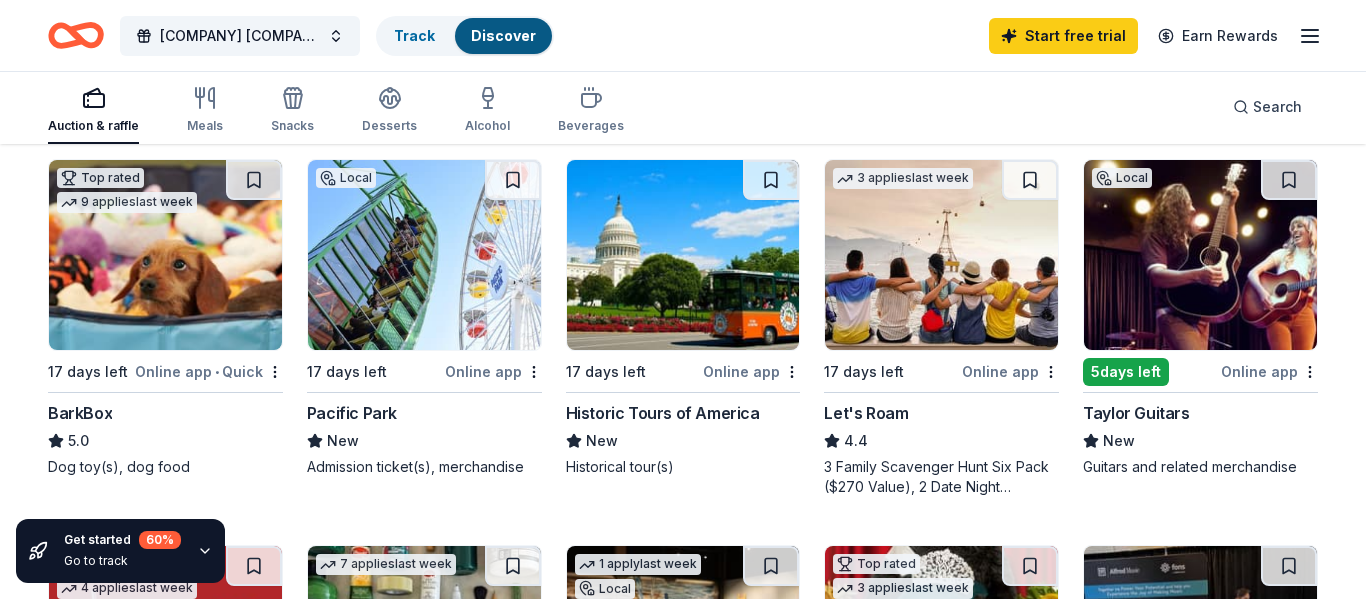 click at bounding box center [683, 255] 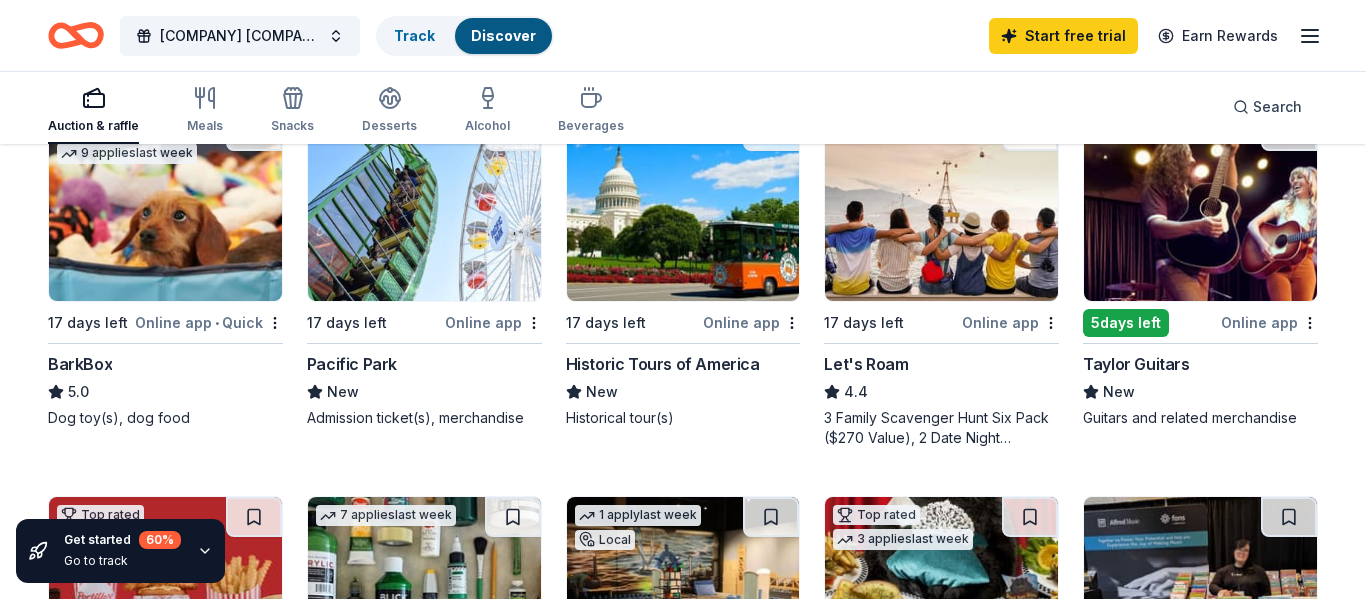 scroll, scrollTop: 643, scrollLeft: 0, axis: vertical 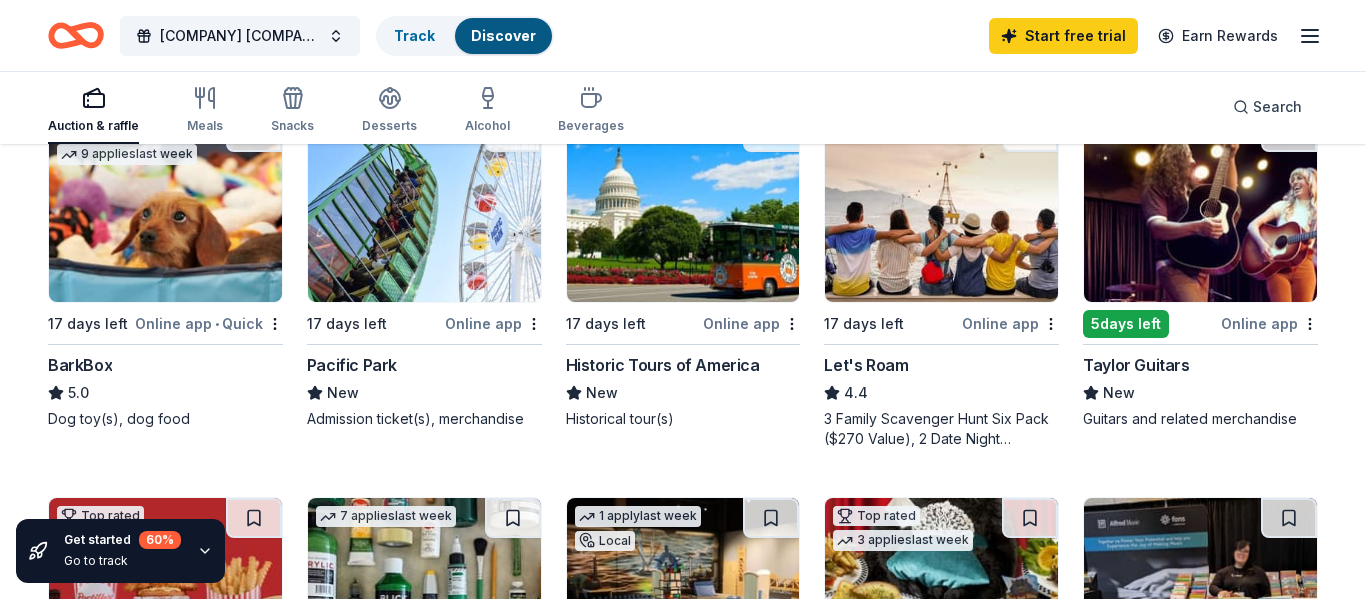 click on "Taylor Guitars" at bounding box center [1136, 365] 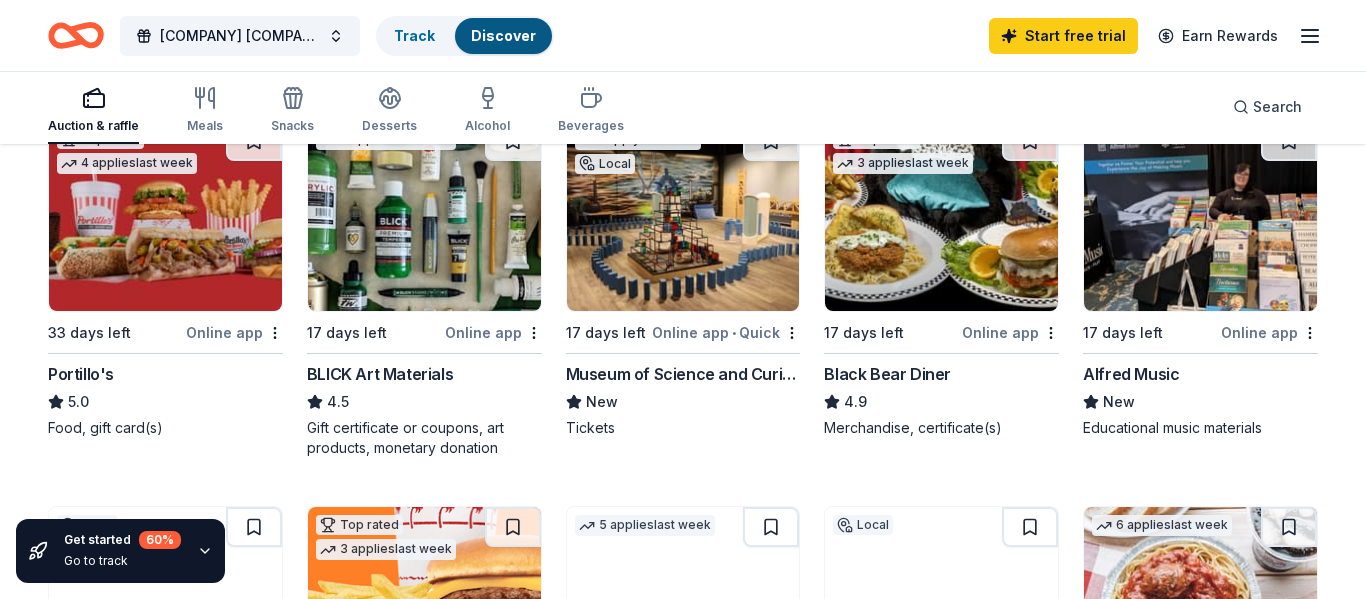 scroll, scrollTop: 1023, scrollLeft: 0, axis: vertical 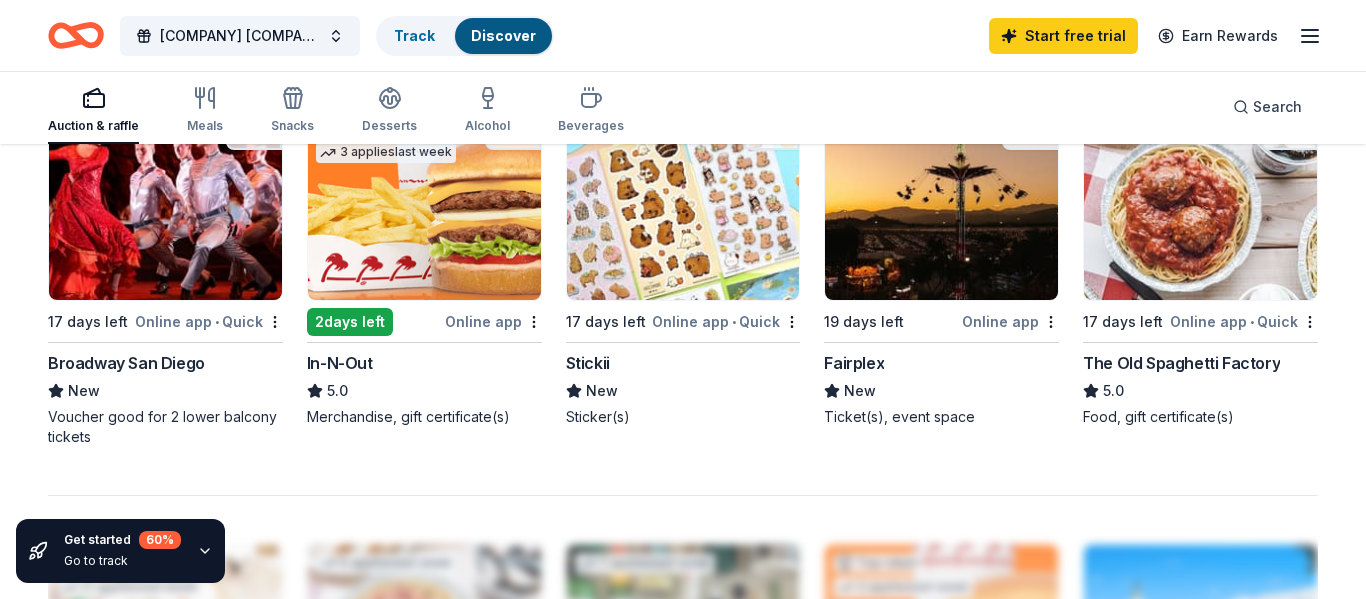 click on "Broadway San Diego" at bounding box center [126, 363] 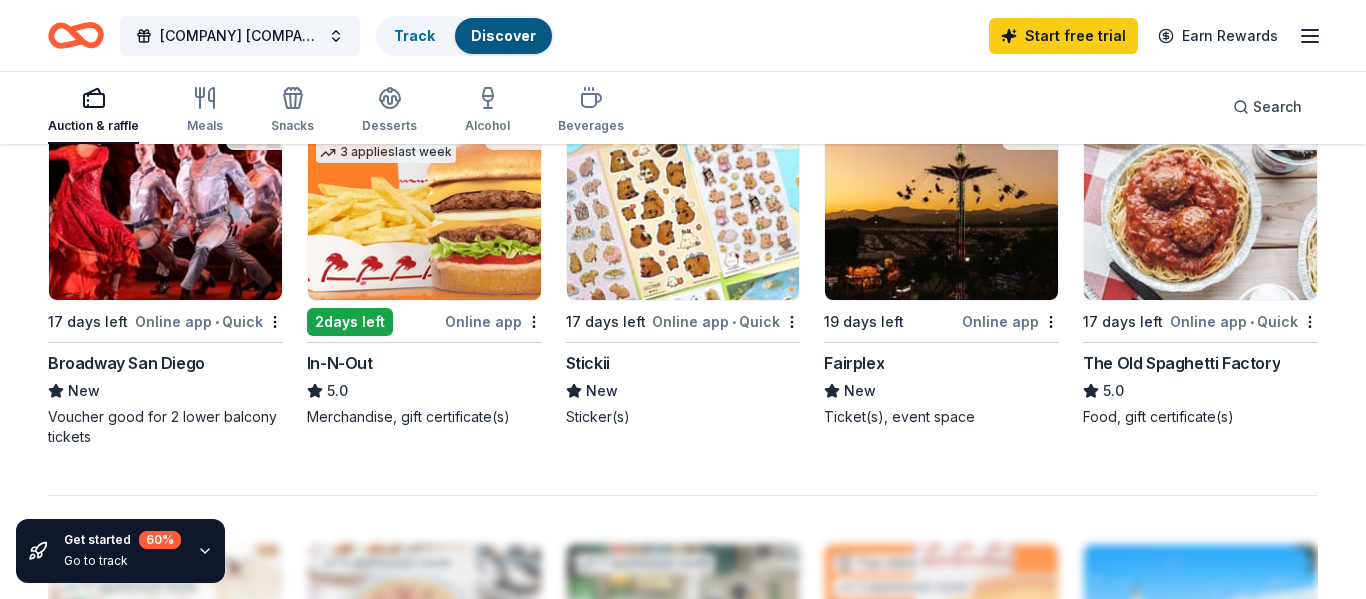 click at bounding box center (424, 205) 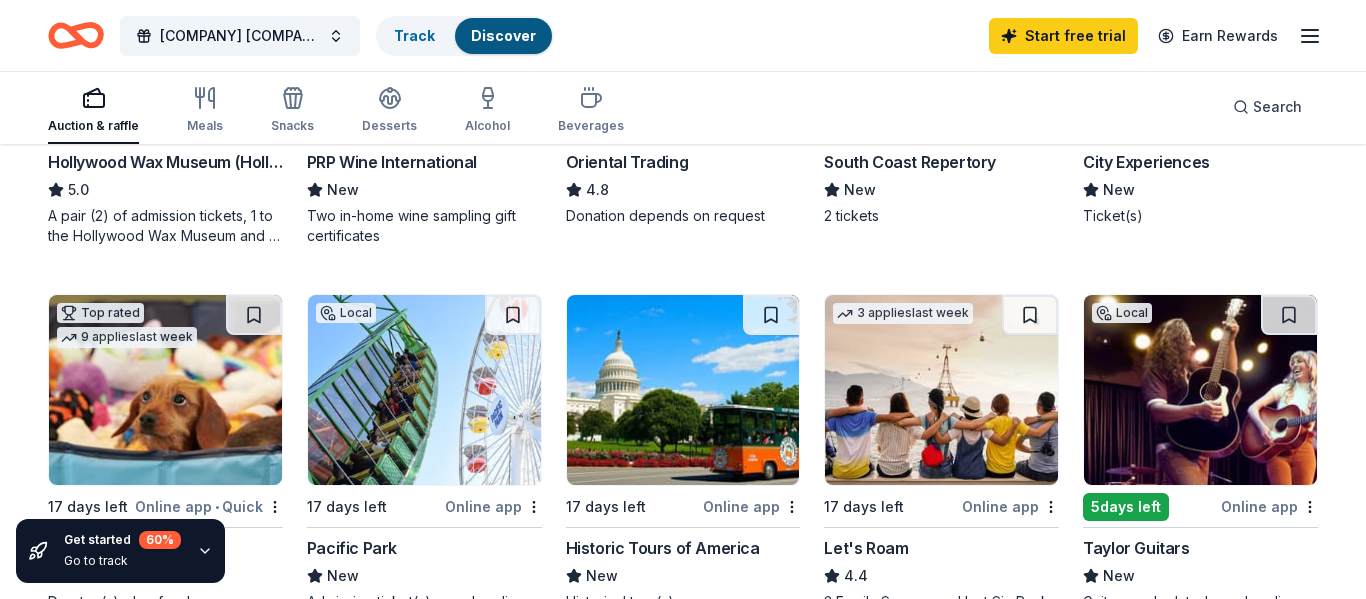 scroll, scrollTop: 455, scrollLeft: 0, axis: vertical 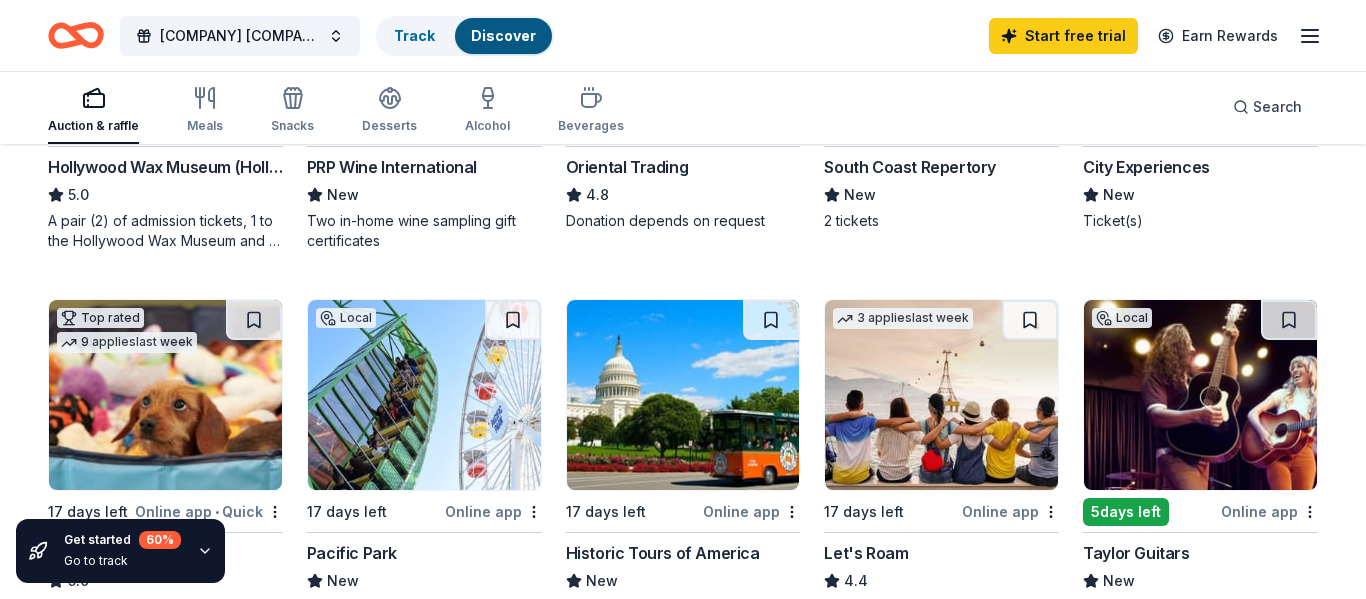 click at bounding box center (683, 395) 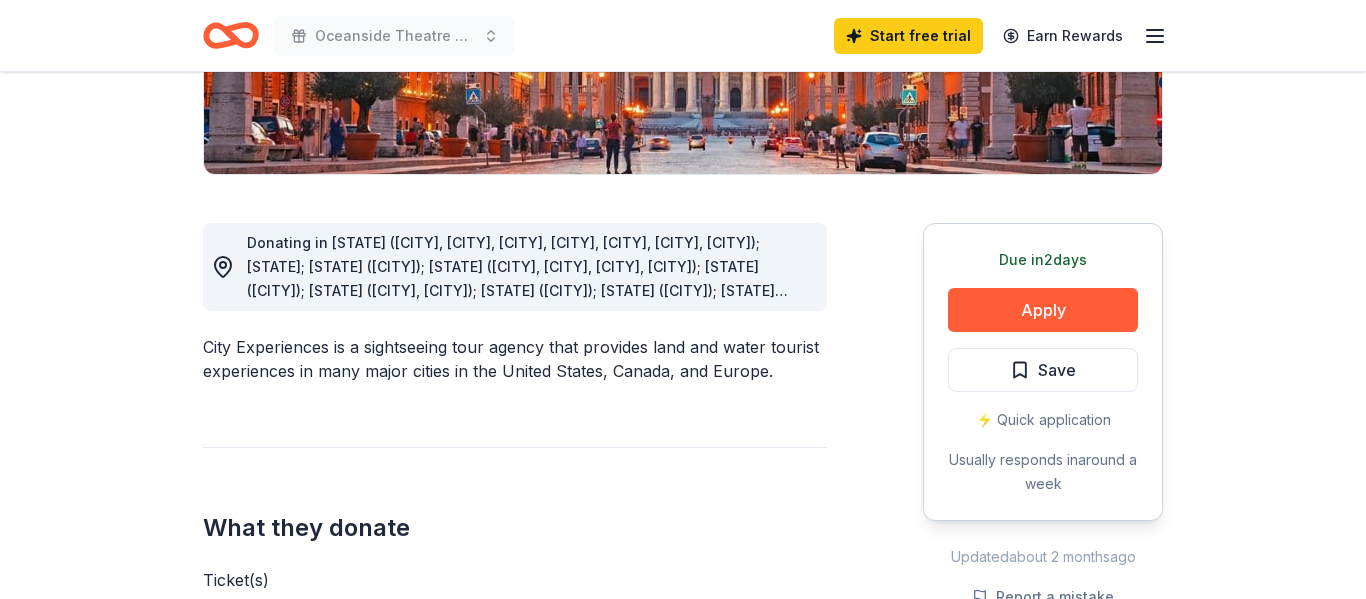 scroll, scrollTop: 0, scrollLeft: 0, axis: both 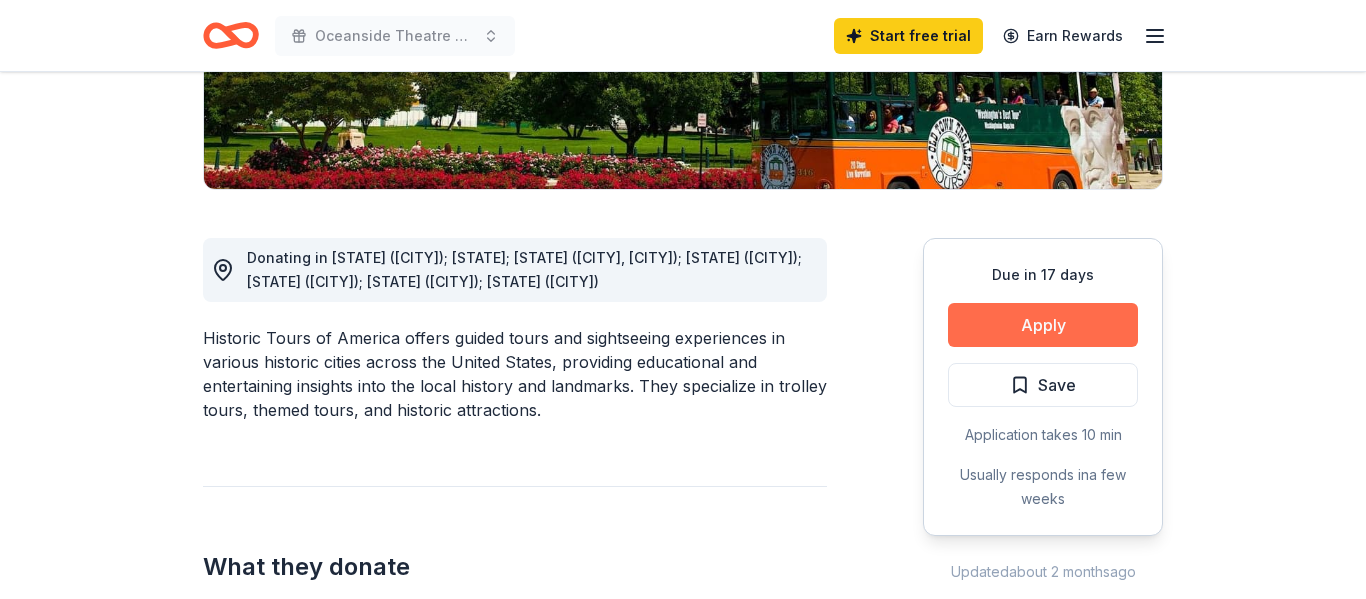 click on "Apply" at bounding box center [1043, 325] 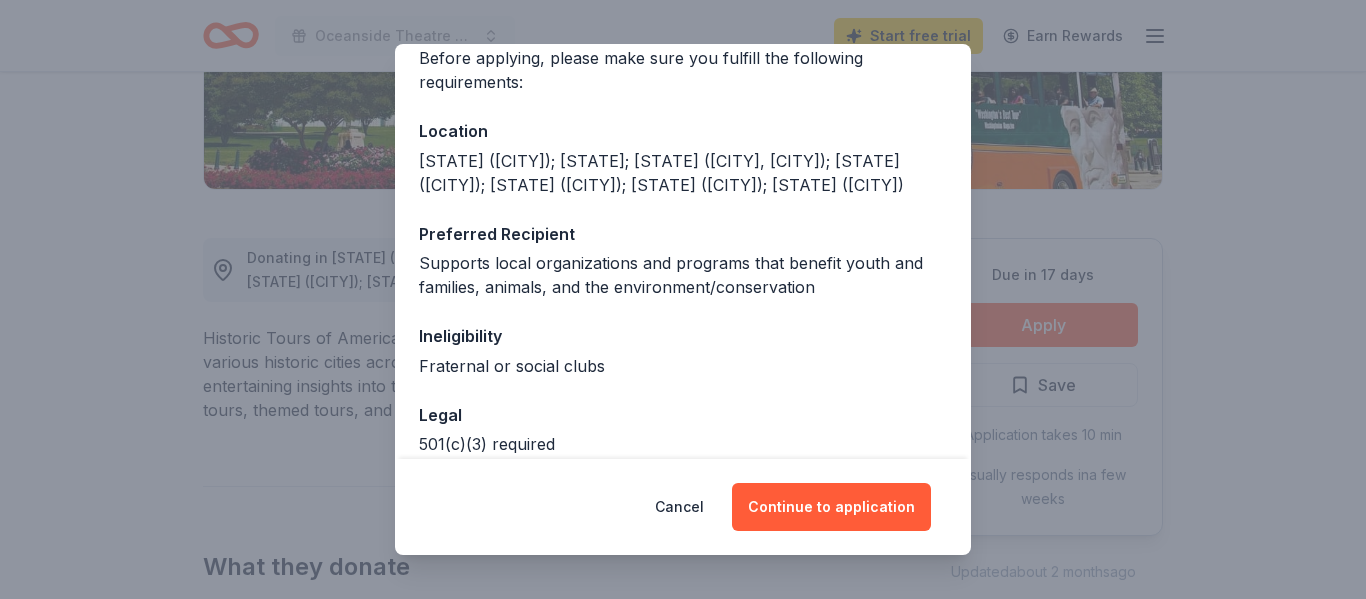 scroll, scrollTop: 168, scrollLeft: 0, axis: vertical 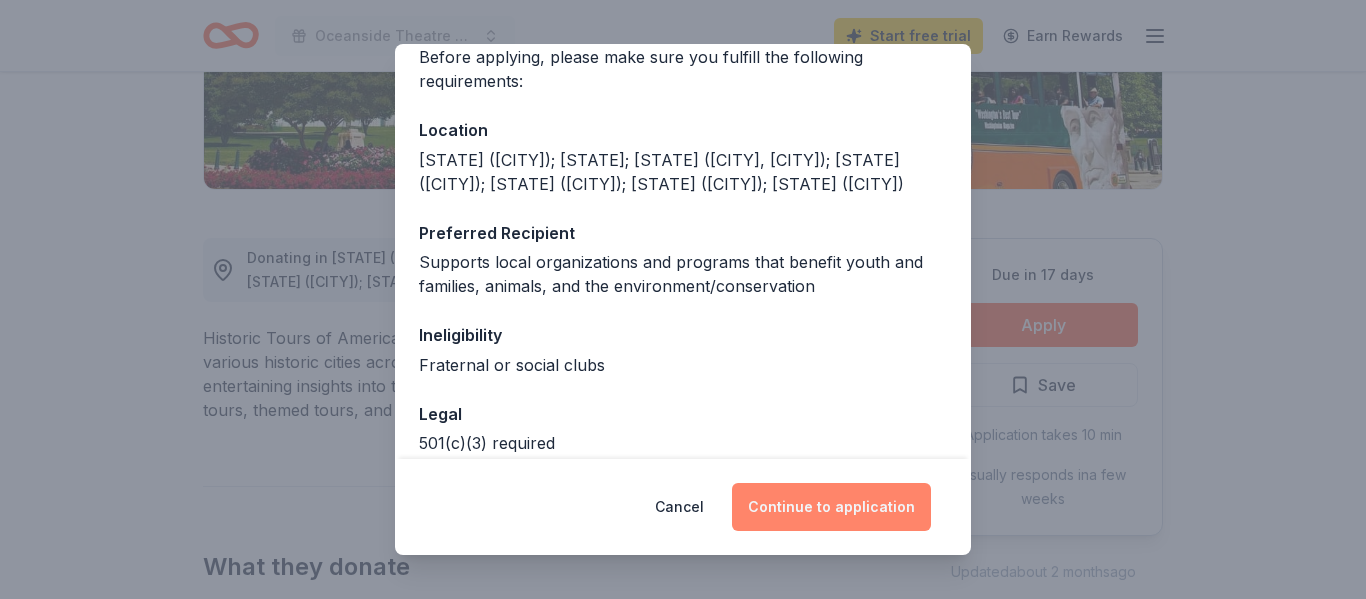 click on "Continue to application" at bounding box center [831, 507] 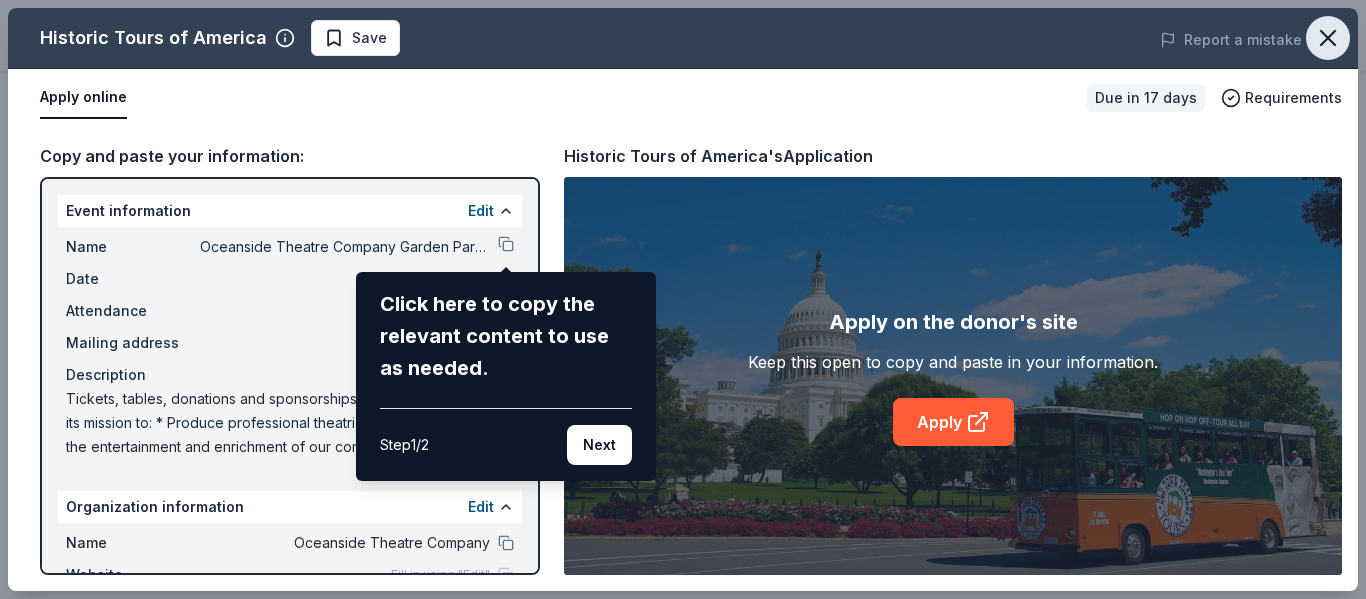 click 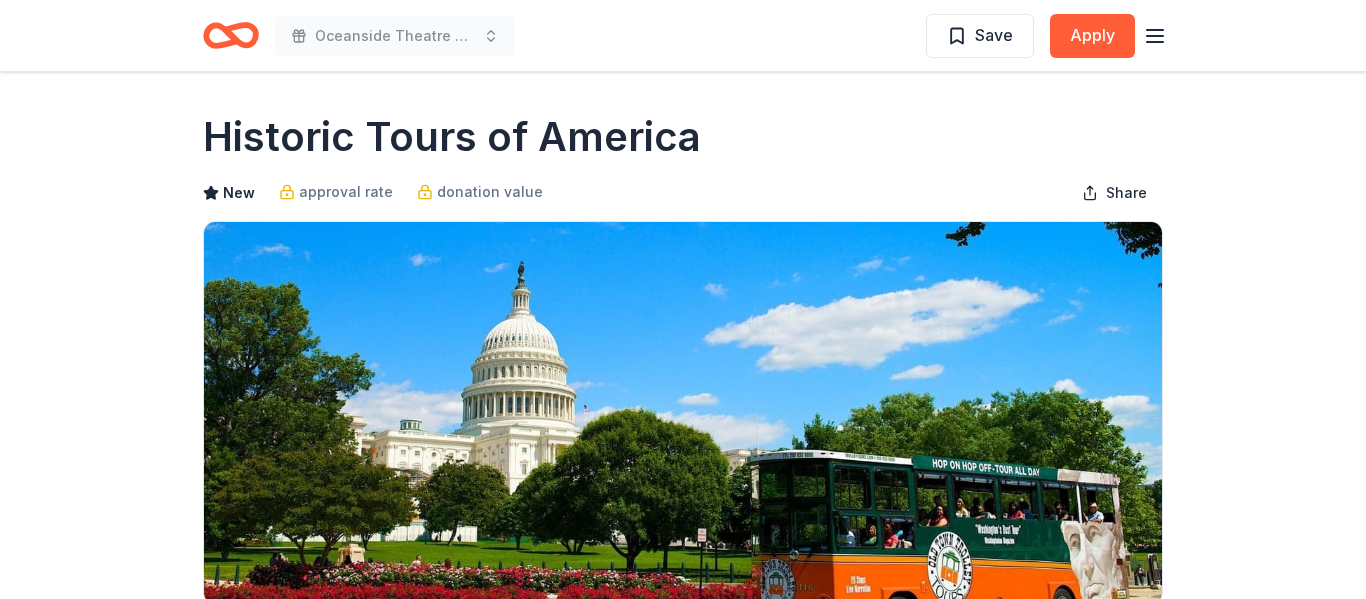 scroll, scrollTop: 0, scrollLeft: 0, axis: both 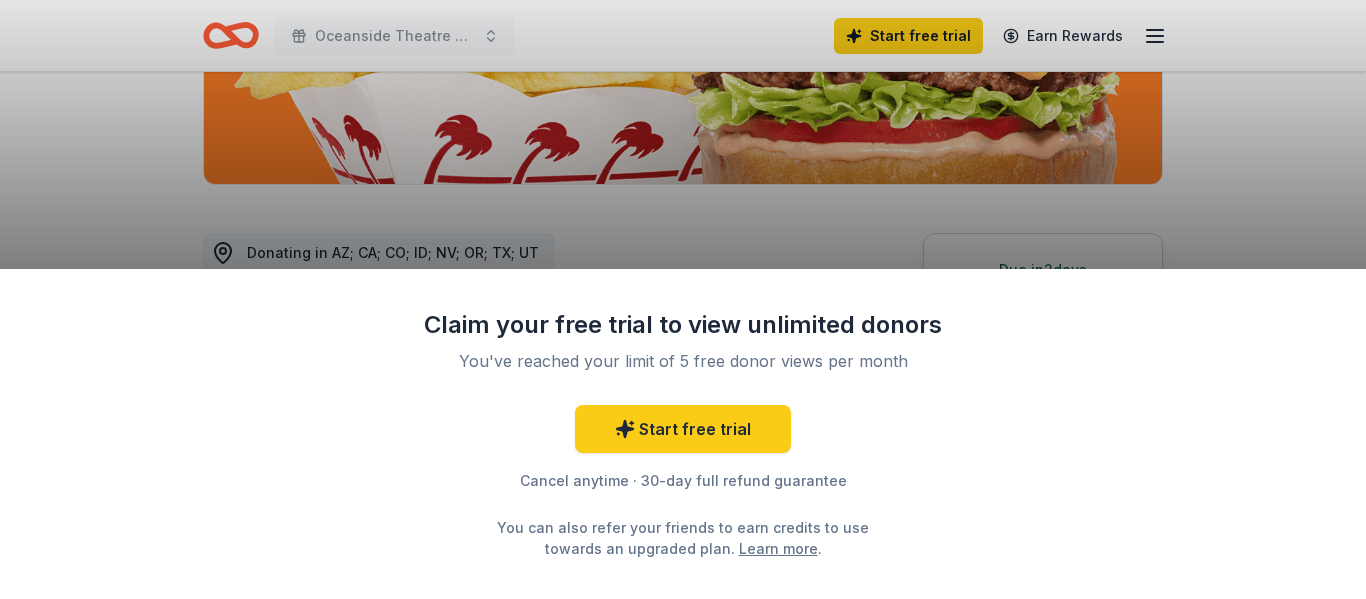 click on "Claim your free trial to view unlimited donors You've reached your limit of 5 free donor views per month Start free  trial Cancel anytime · 30-day full refund guarantee You can also refer your friends to earn credits to use towards an upgraded plan.   Learn more ." at bounding box center [683, 299] 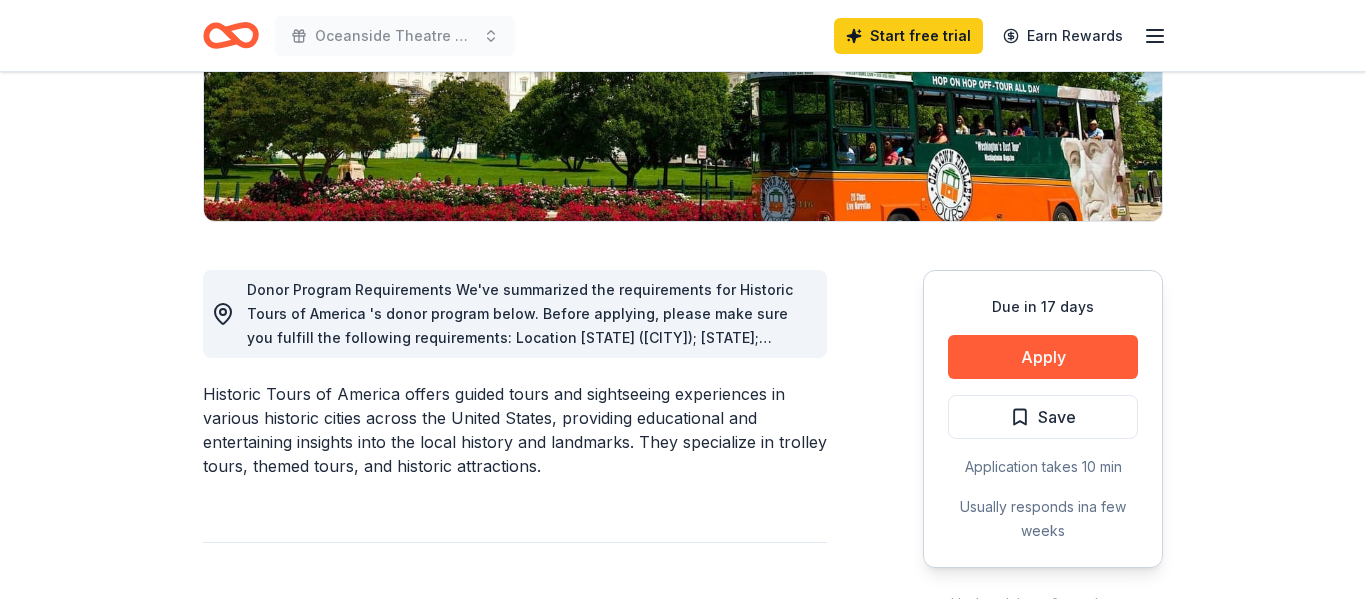 scroll, scrollTop: 387, scrollLeft: 0, axis: vertical 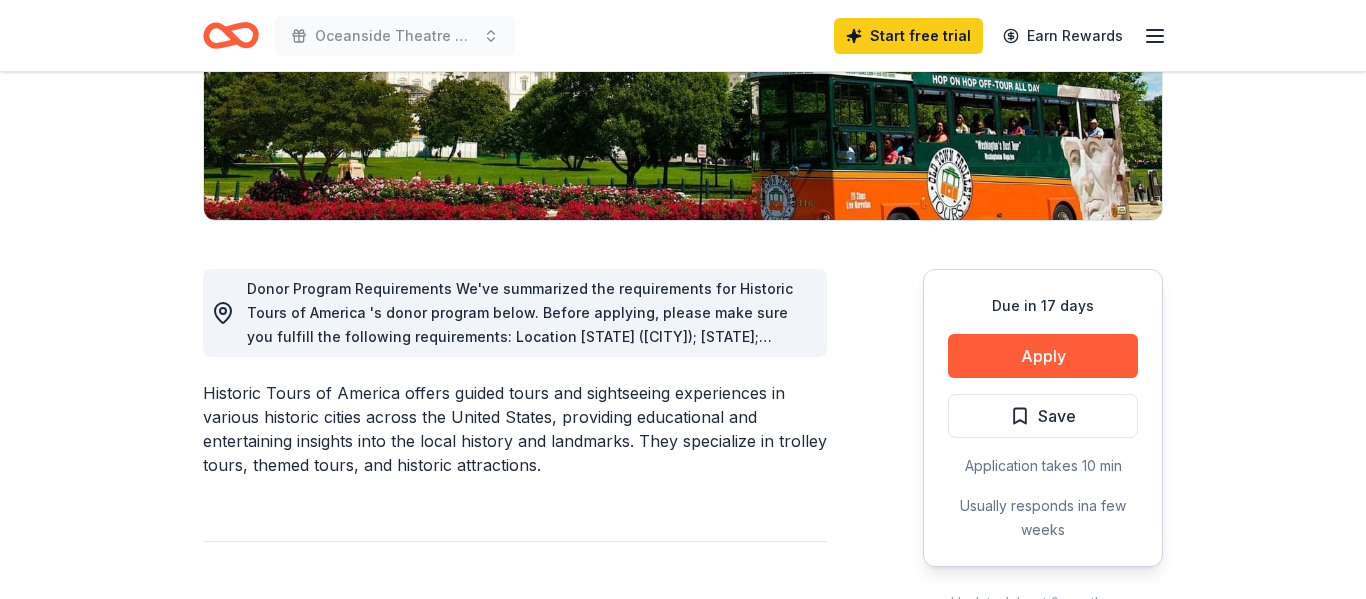 click on "Apply" at bounding box center (1043, 356) 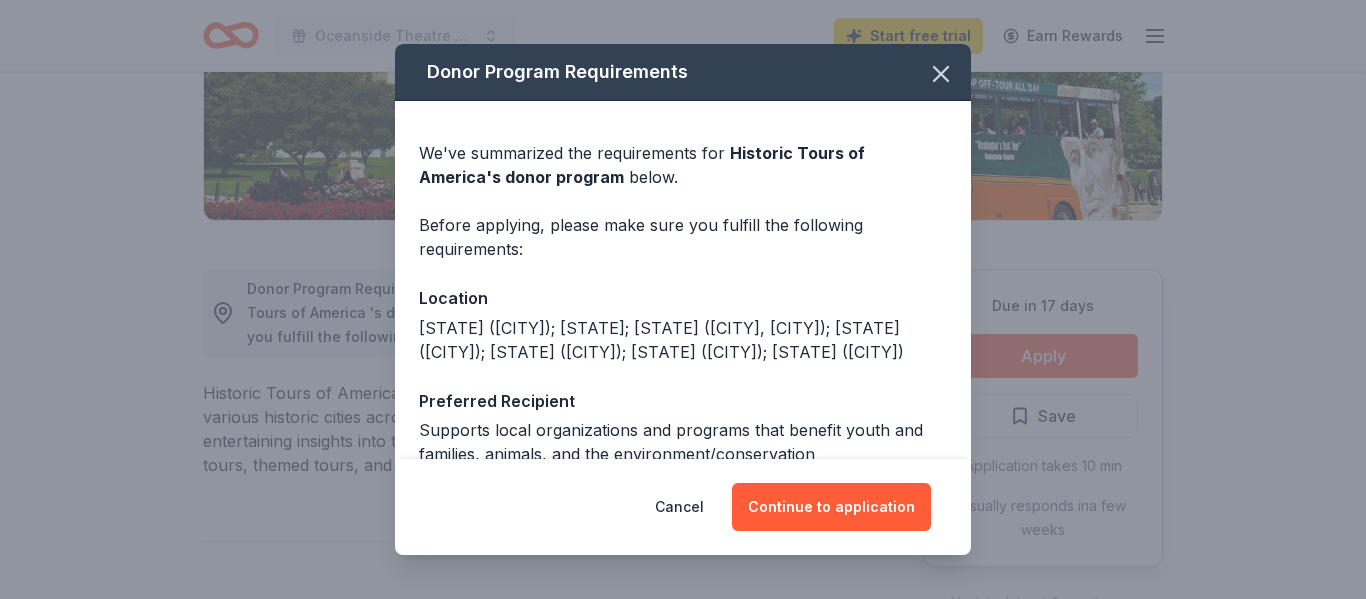click on "Donor Program Requirements We've summarized the requirements for   Historic Tours of America 's donor program   below. Before applying, please make sure you fulfill the following requirements: Location [STATE] ([CITY]); [STATE]; [STATE] ([CITY], [CITY]); [STATE] ([CITY]); [STATE] ([CITY]); [STATE] ([CITY]); [STATE] ([CITY]) Preferred Recipient Supports local organizations and programs that benefit youth and families, animals, and the environment/conservation Ineligibility Fraternal or social clubs Legal 501(c)(3) required Deadline Due in 17 days Cancel Continue to application" at bounding box center [683, 299] 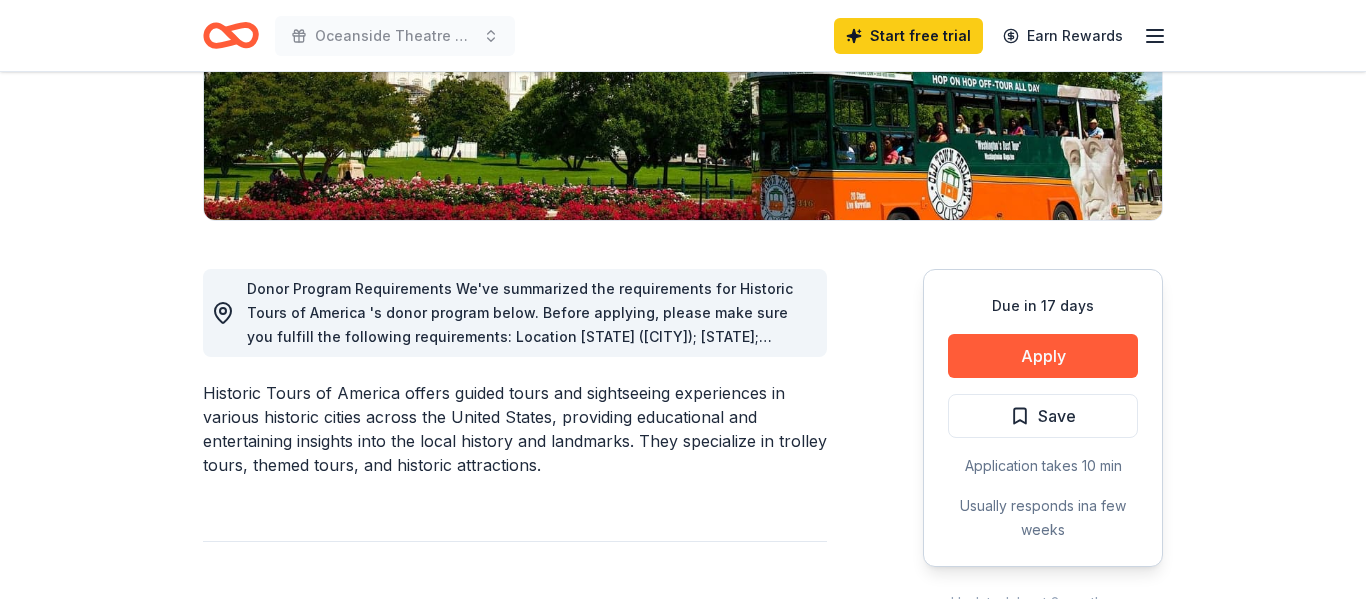 click on "Apply" at bounding box center [1043, 356] 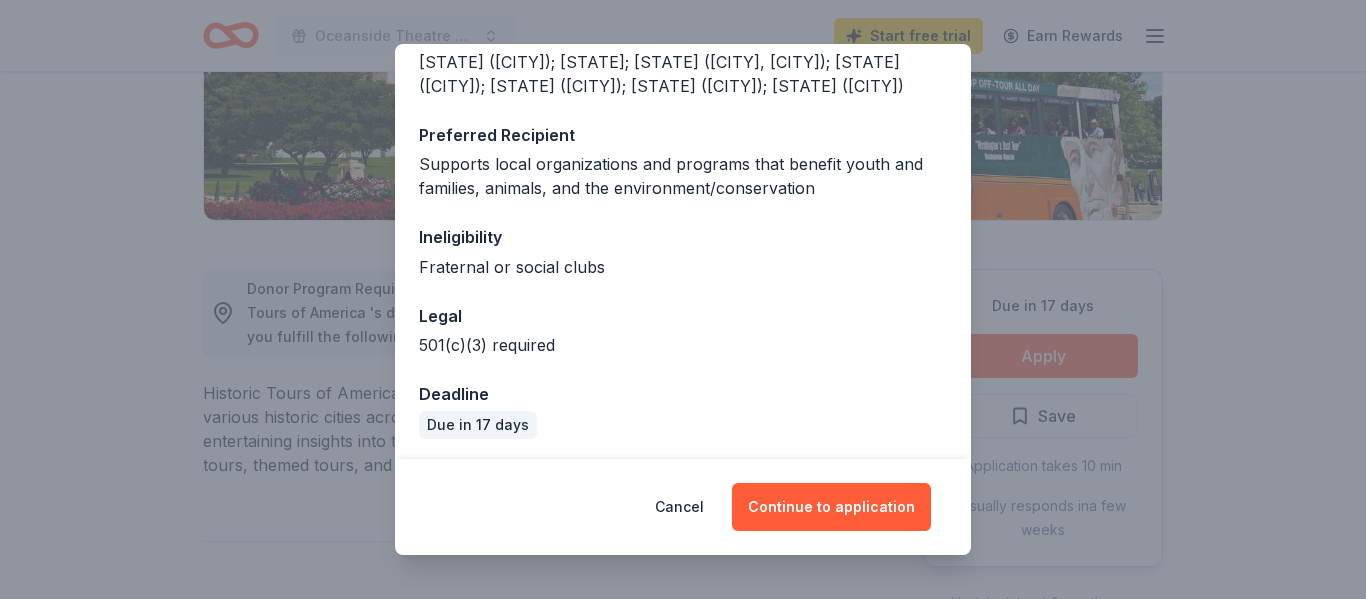 scroll, scrollTop: 270, scrollLeft: 0, axis: vertical 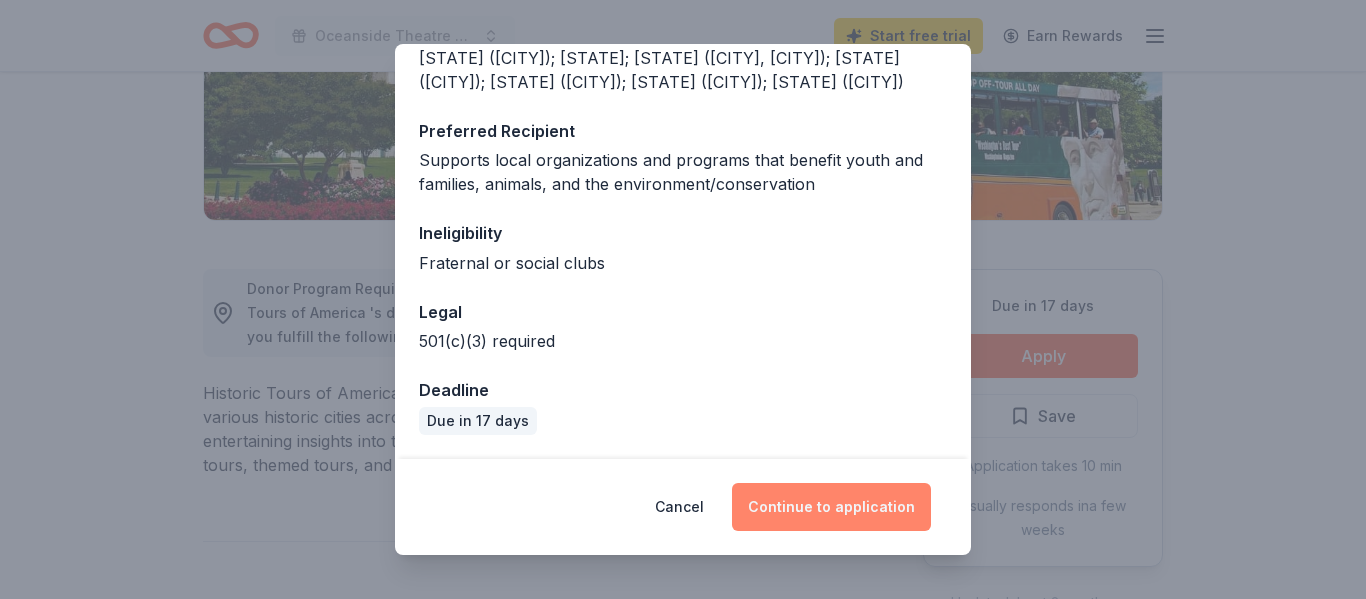 click on "Continue to application" at bounding box center [831, 507] 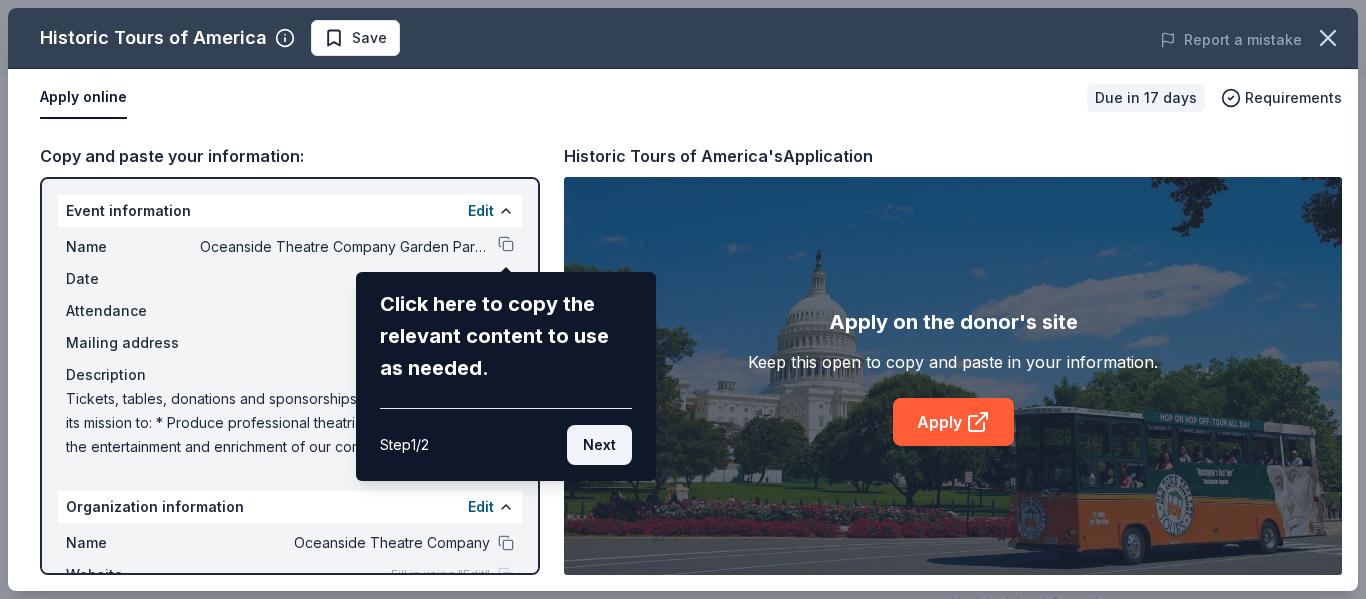 click on "Next" at bounding box center (599, 445) 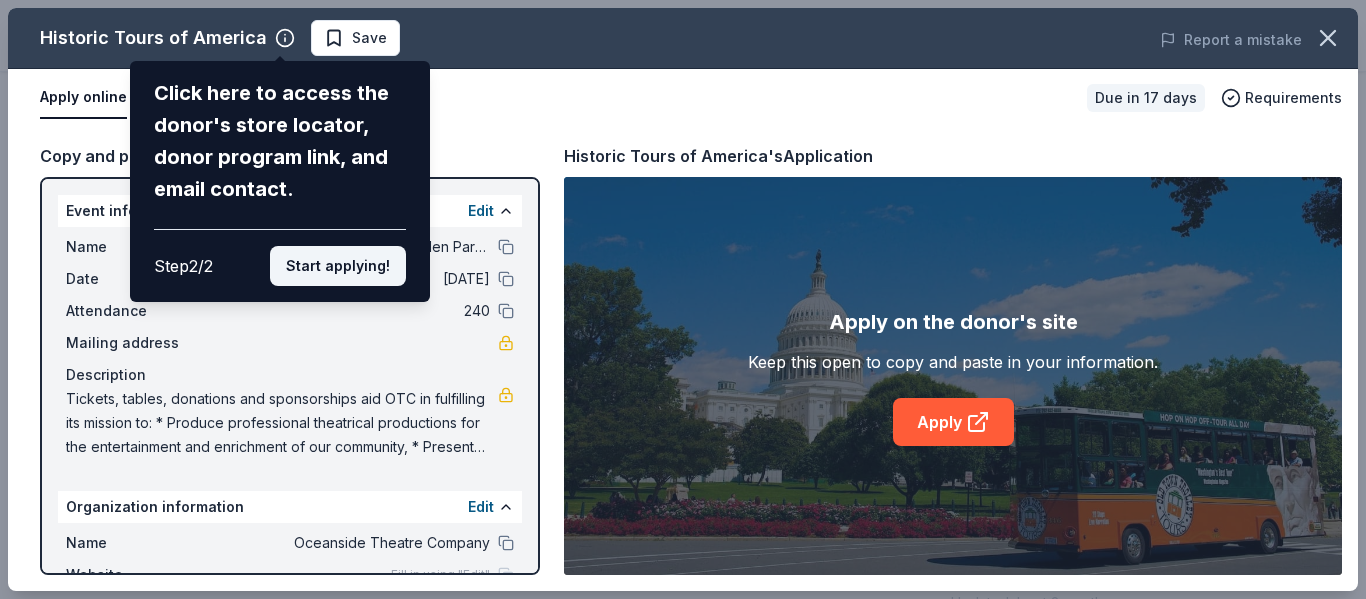 click on "Start applying!" at bounding box center (338, 266) 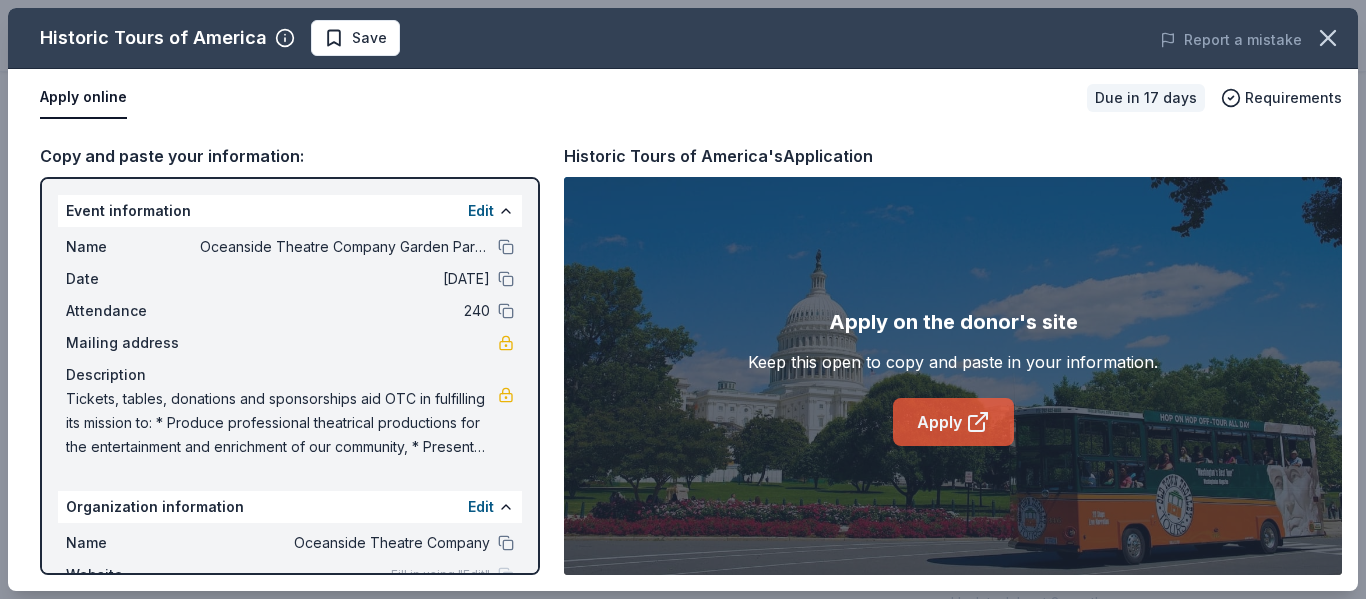 click on "Apply" at bounding box center [953, 422] 